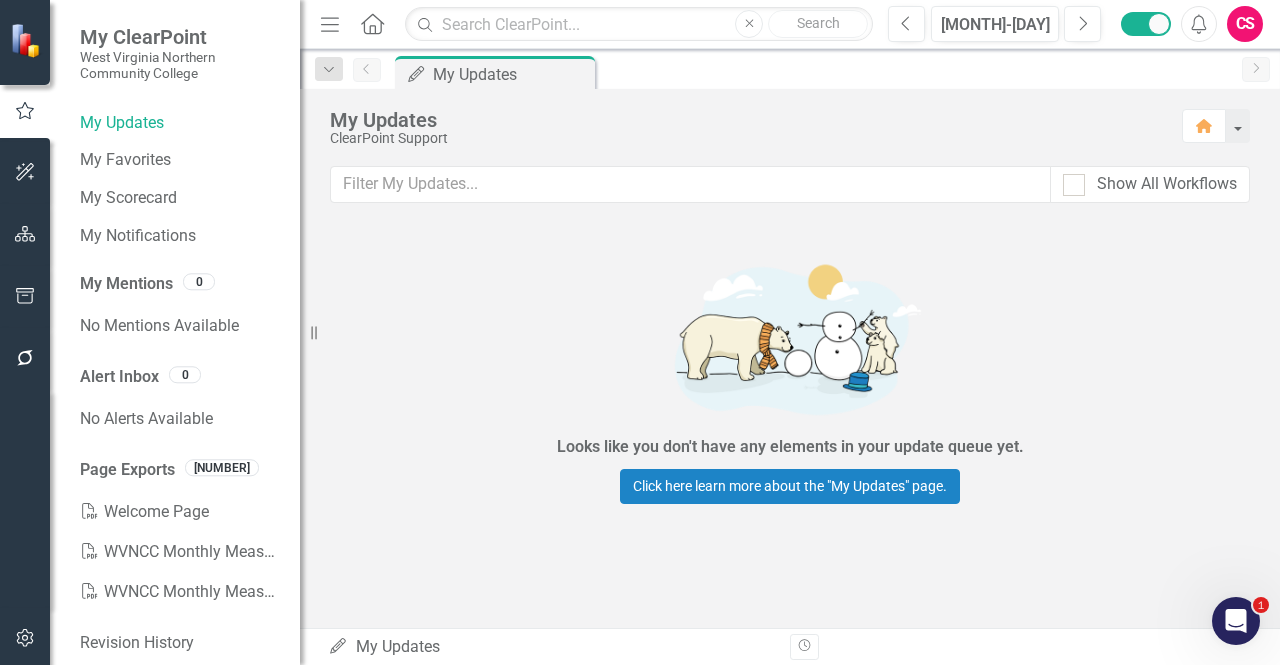 scroll, scrollTop: 0, scrollLeft: 0, axis: both 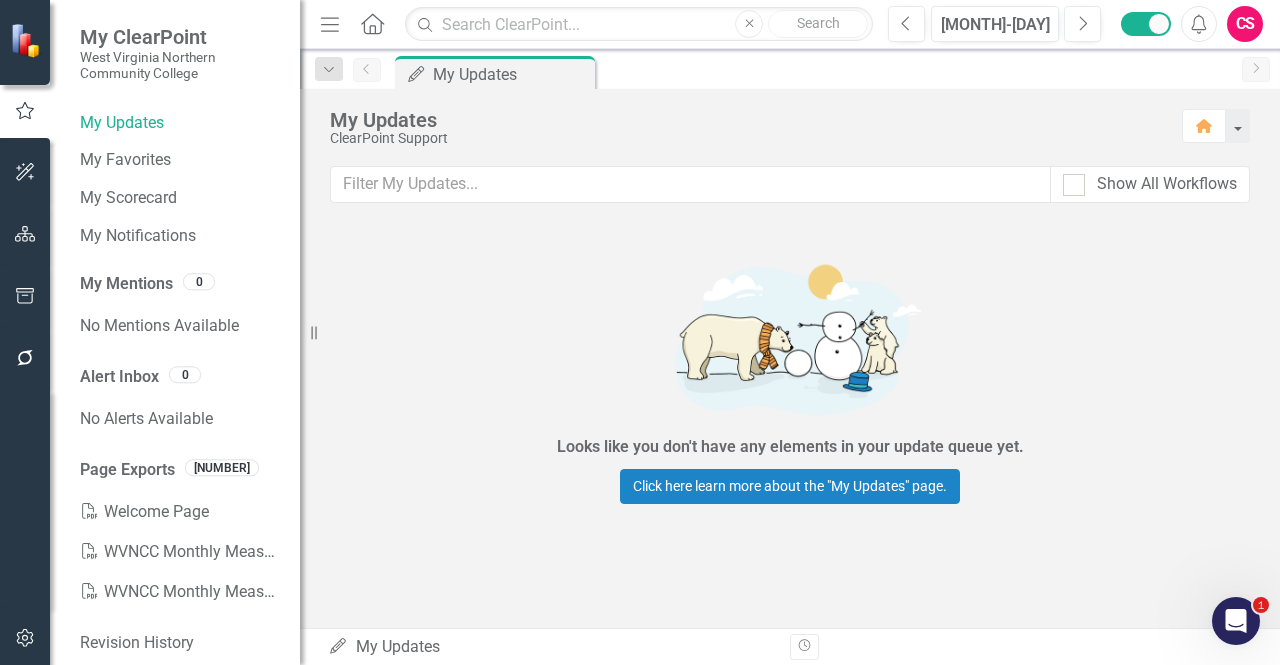 click on "CS" at bounding box center [1245, 24] 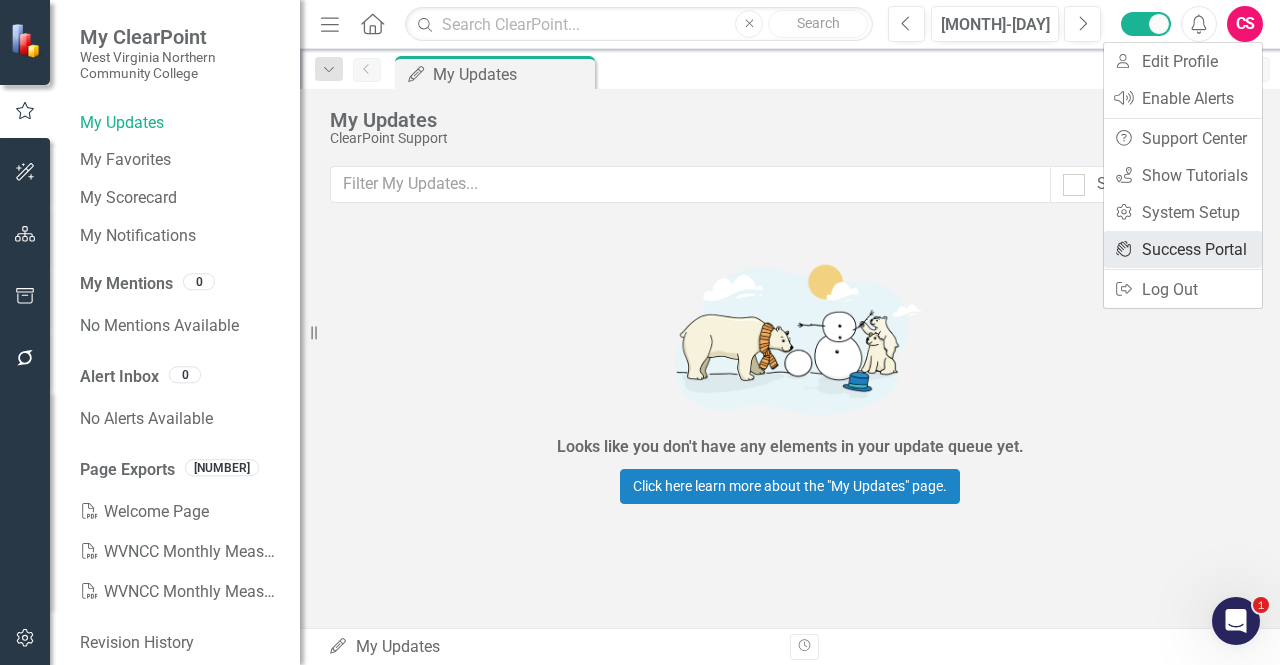 click on "icon.portal Success Portal" at bounding box center [1183, 249] 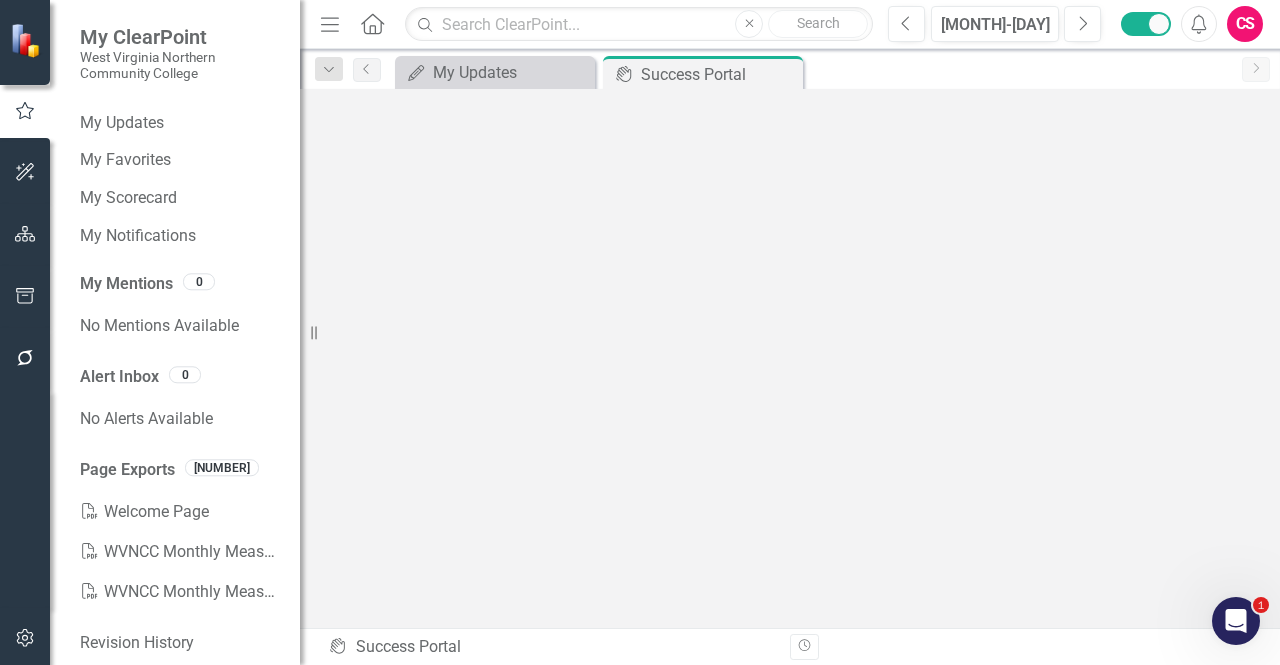 scroll, scrollTop: 6, scrollLeft: 0, axis: vertical 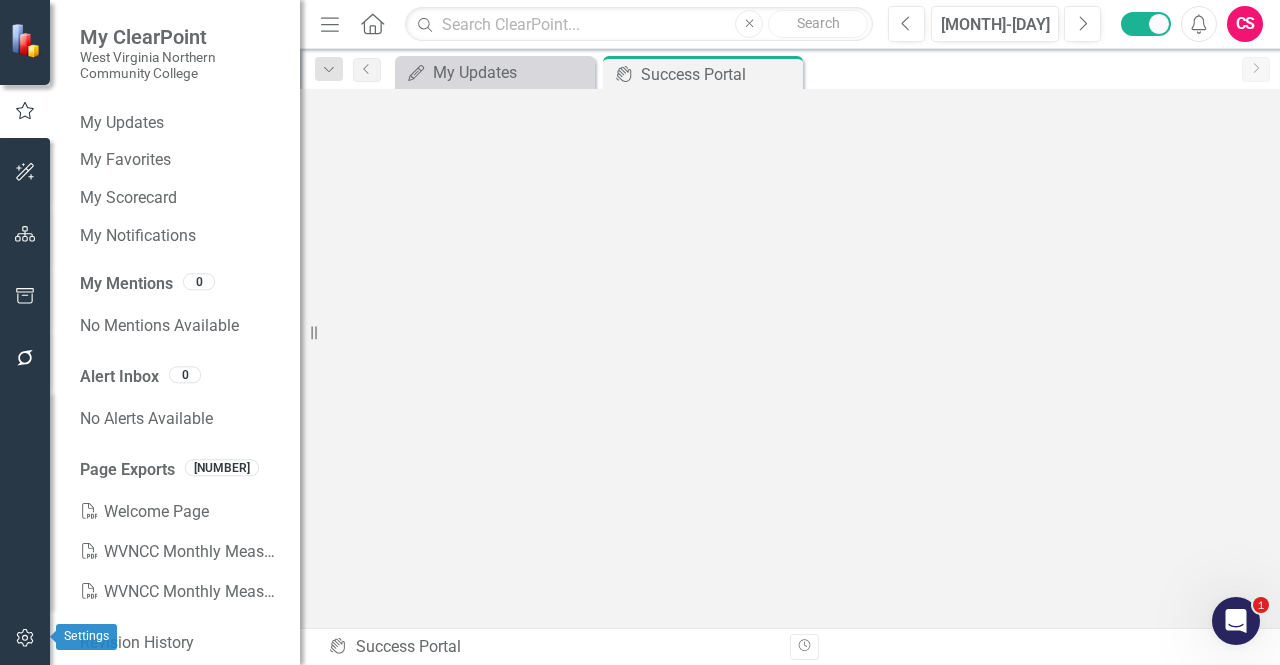 click at bounding box center [25, 639] 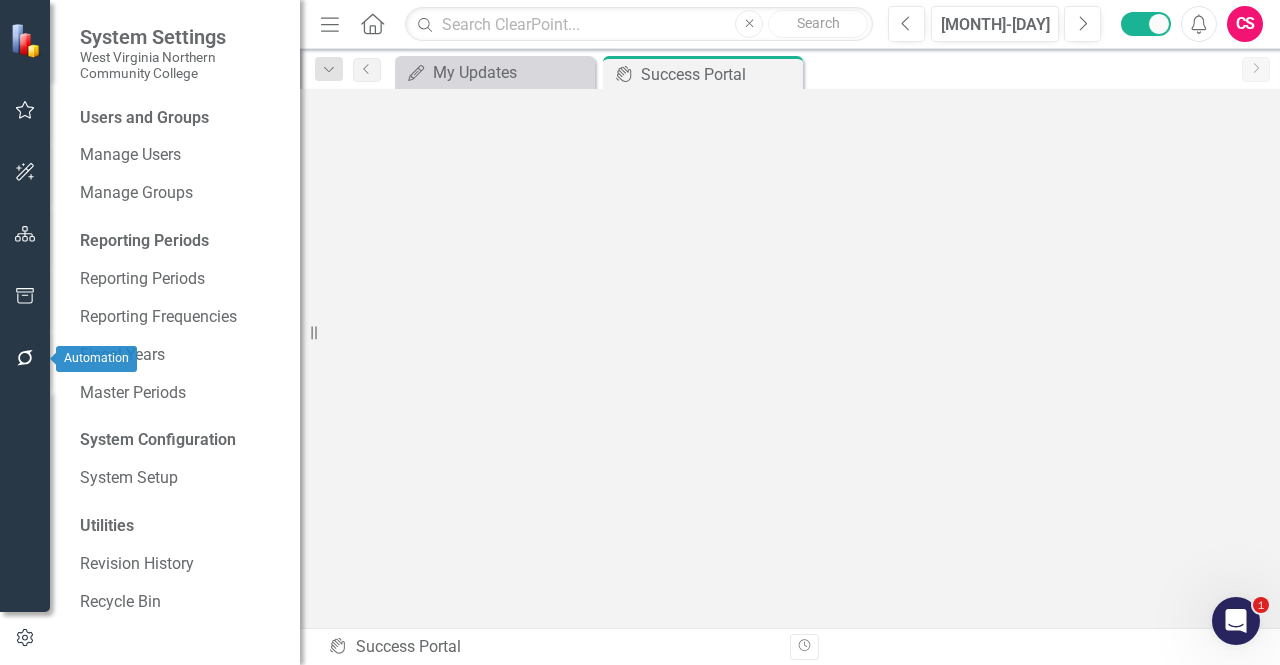click at bounding box center (25, 358) 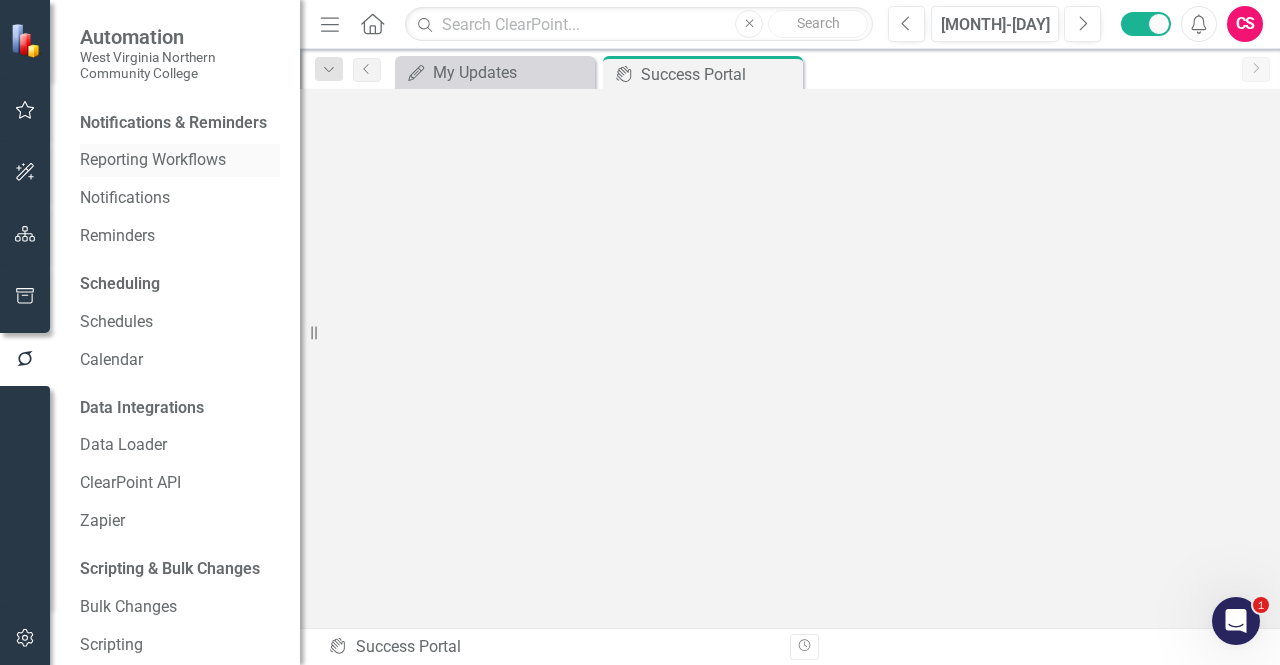 click on "Reporting Workflows" at bounding box center [180, 160] 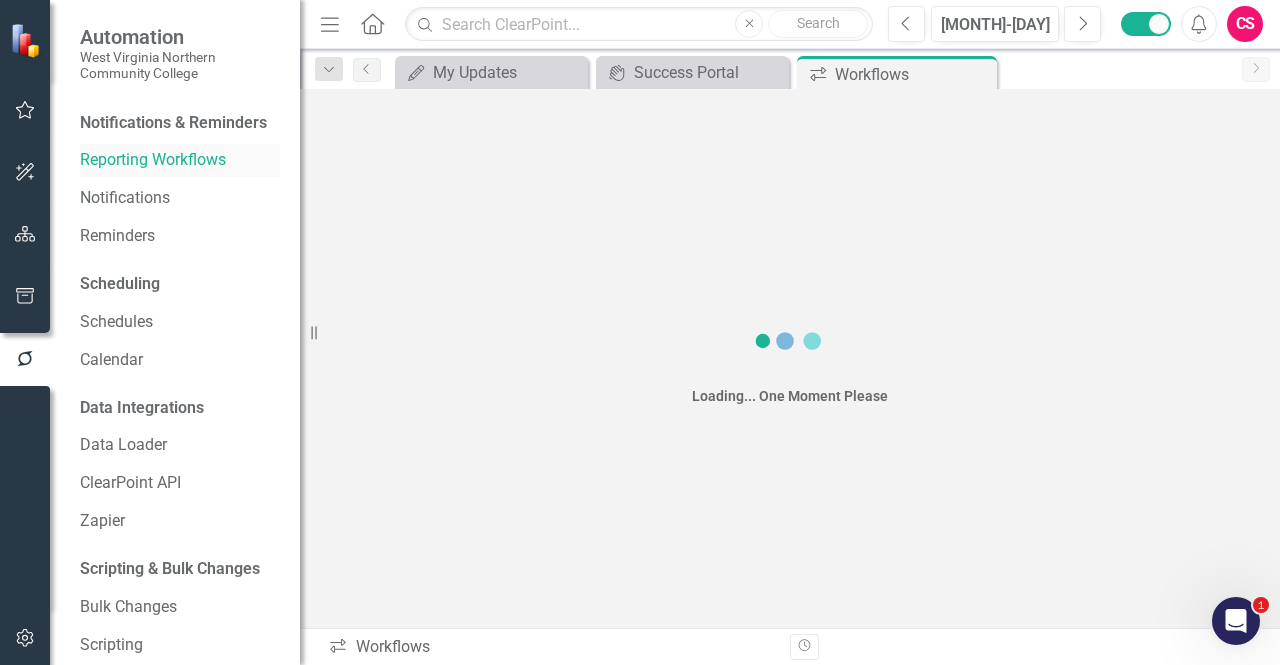 scroll, scrollTop: 0, scrollLeft: 0, axis: both 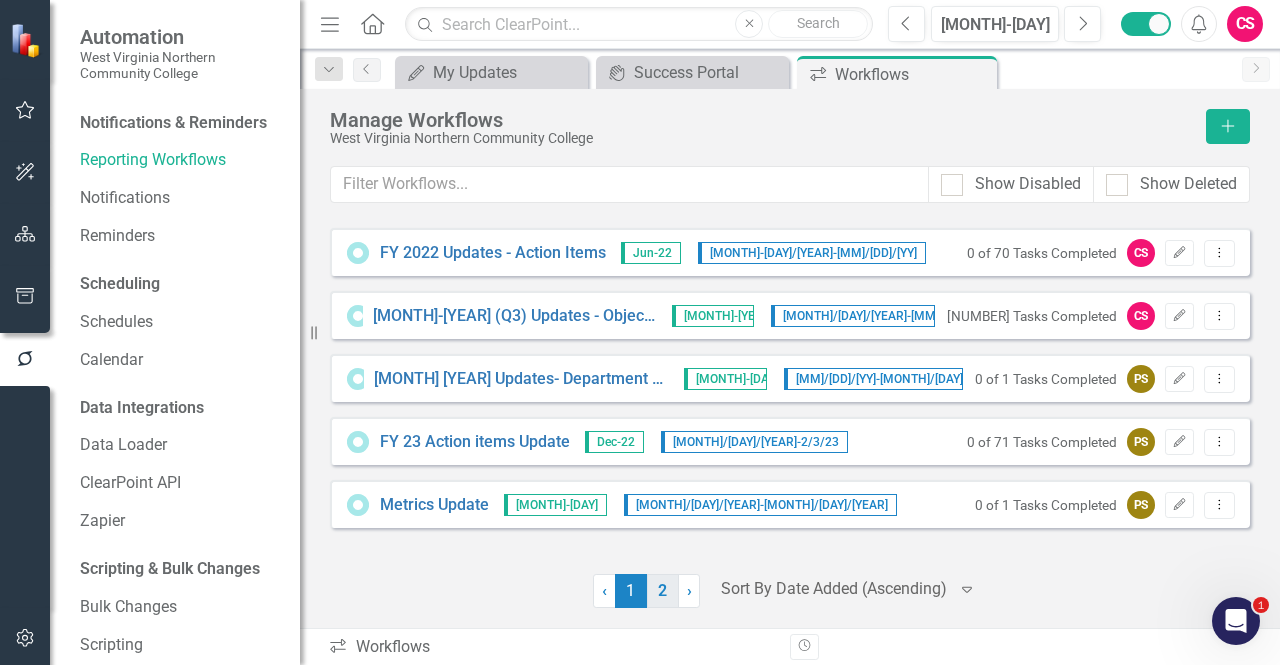 click on "2" at bounding box center [663, 591] 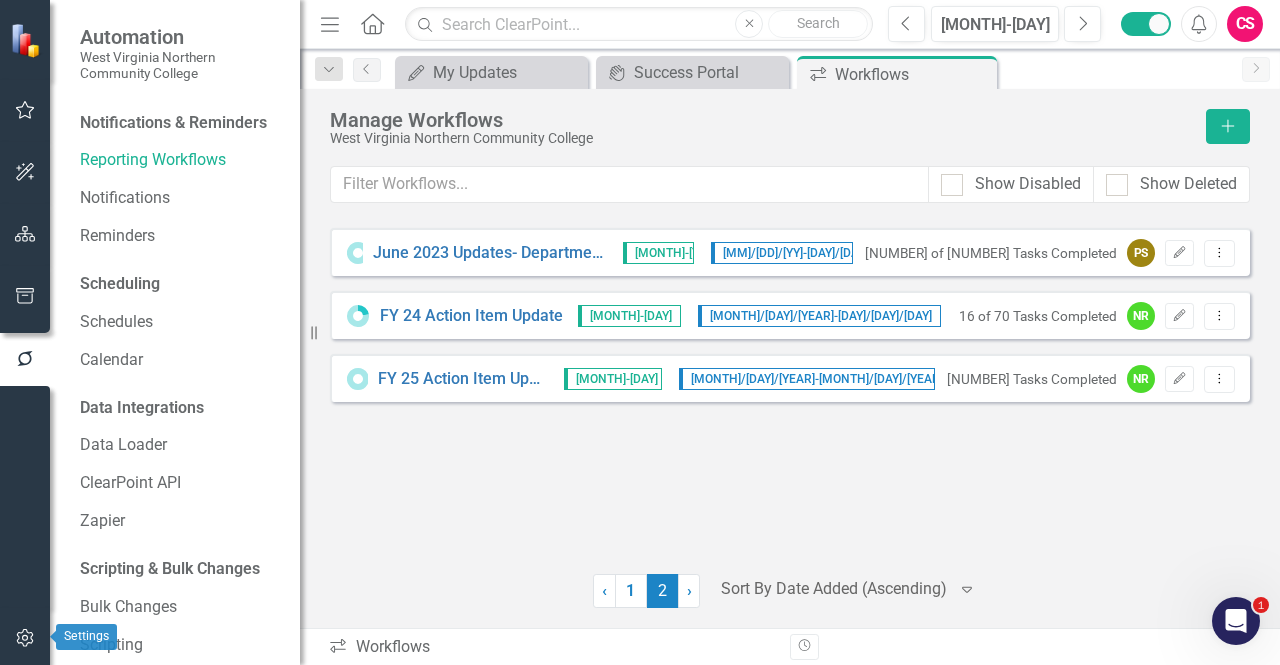 click at bounding box center (25, 639) 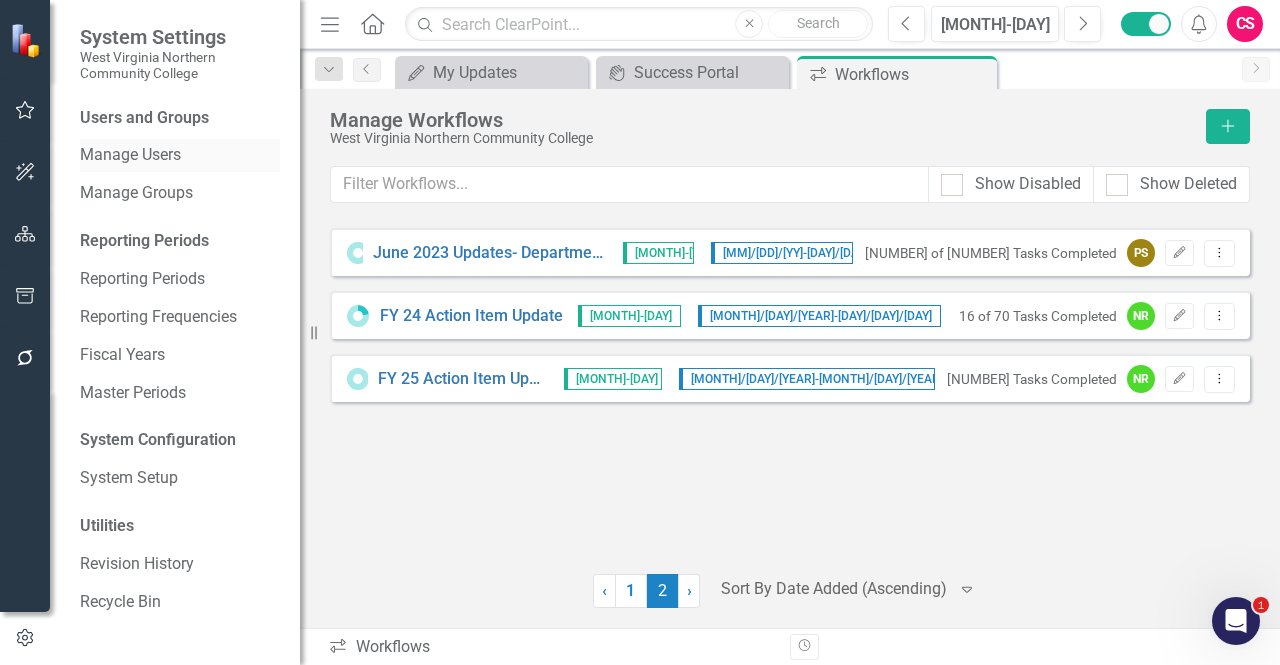 click on "Manage Users" at bounding box center (180, 155) 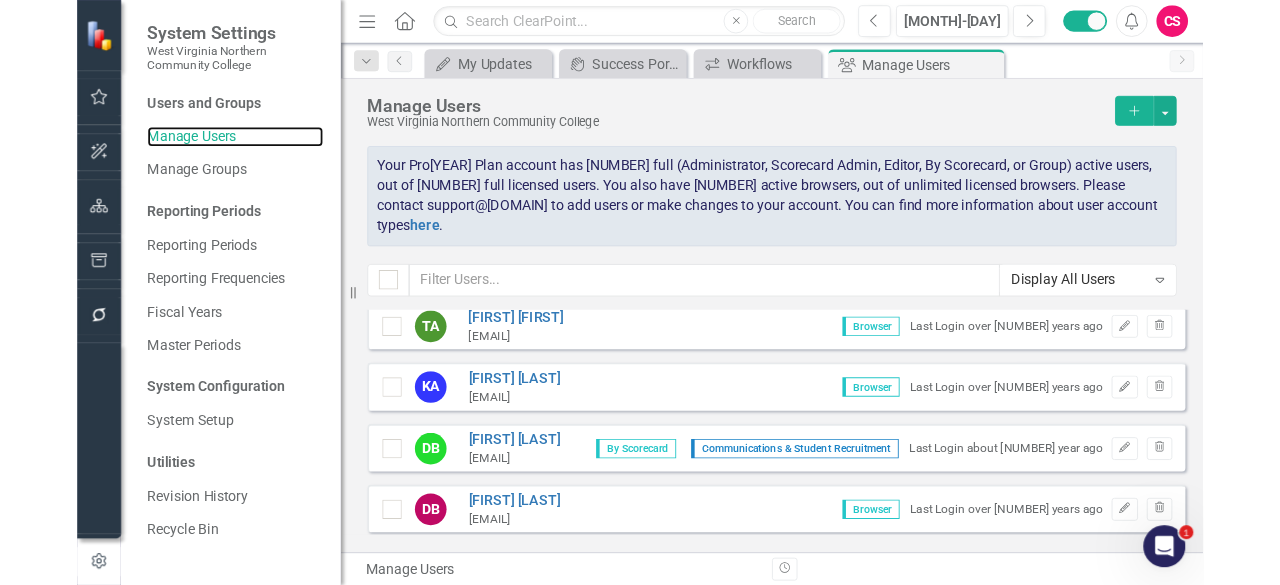 scroll, scrollTop: 0, scrollLeft: 0, axis: both 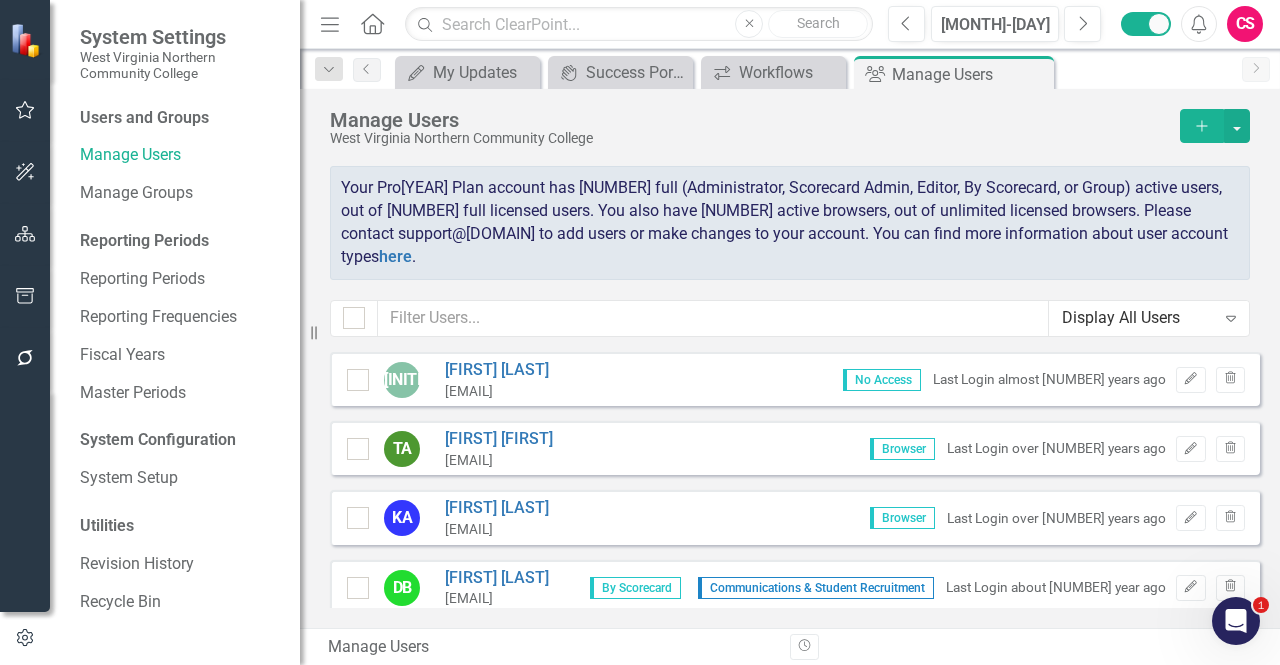 click at bounding box center [25, 359] 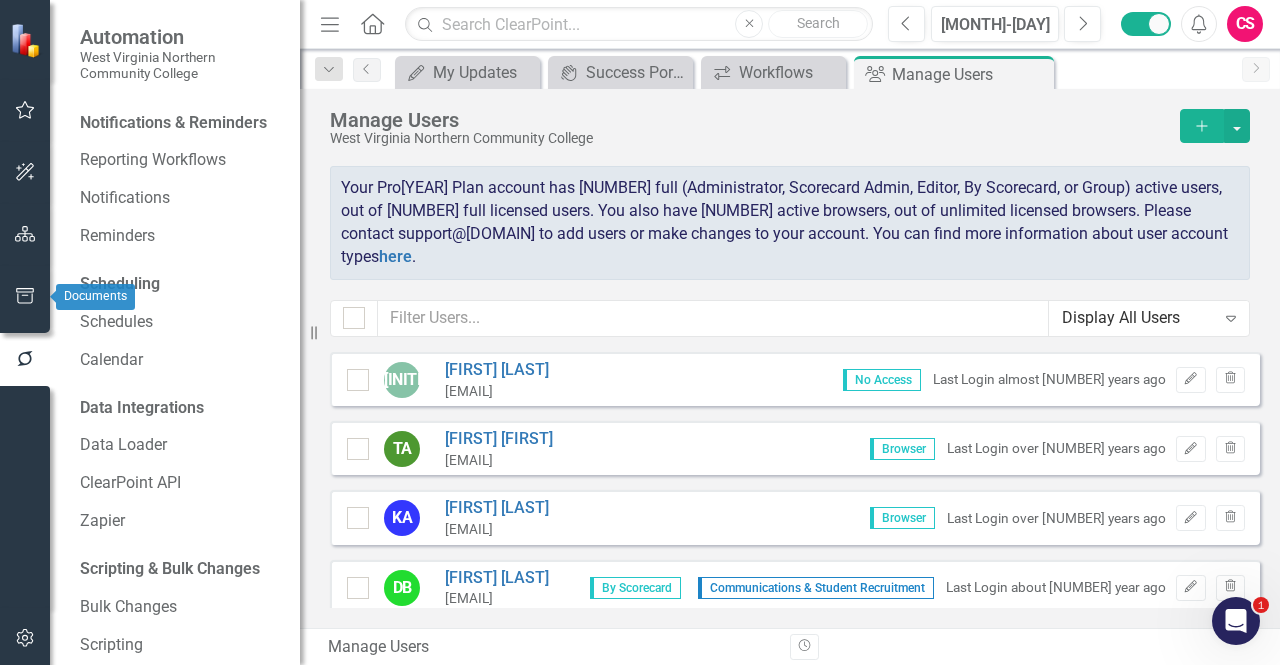 click at bounding box center (25, 296) 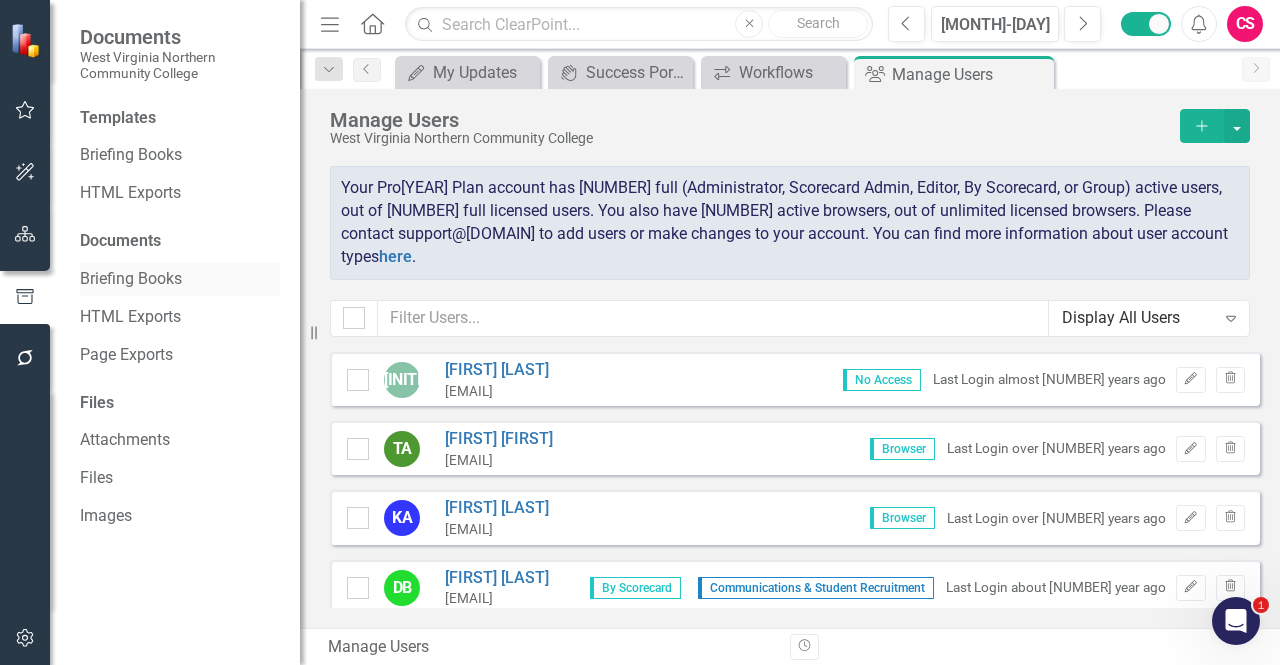 click on "Briefing Books" at bounding box center (180, 279) 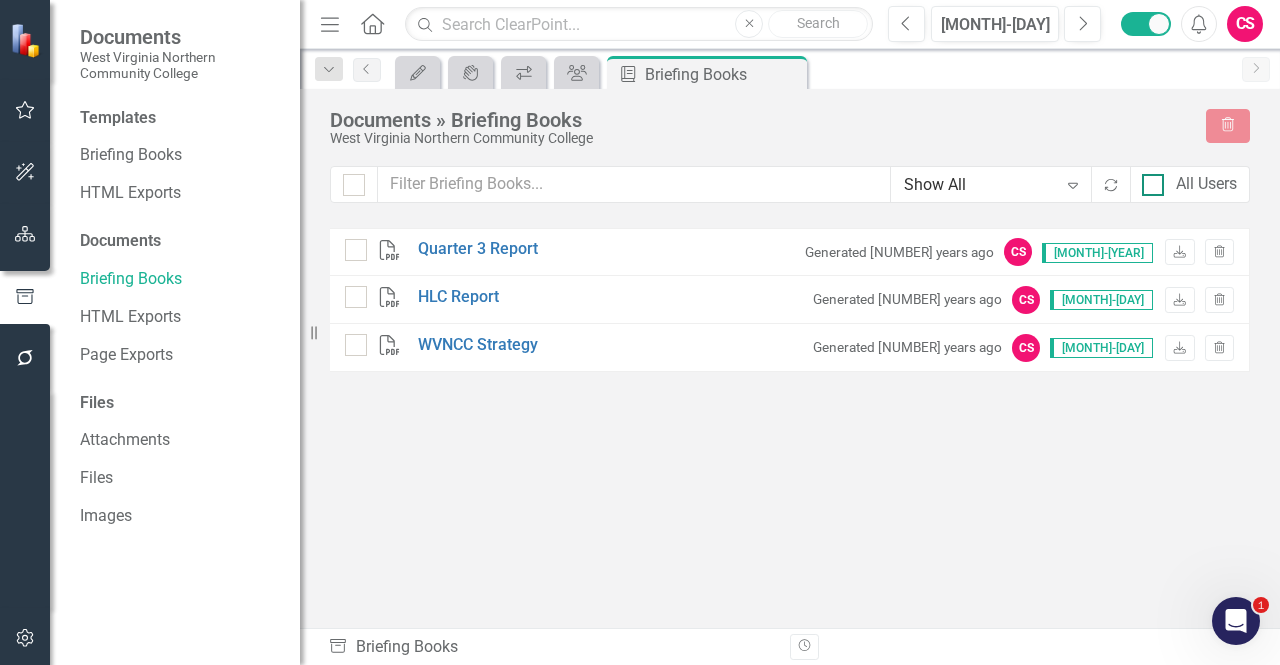 click on "All Users" at bounding box center [1206, 184] 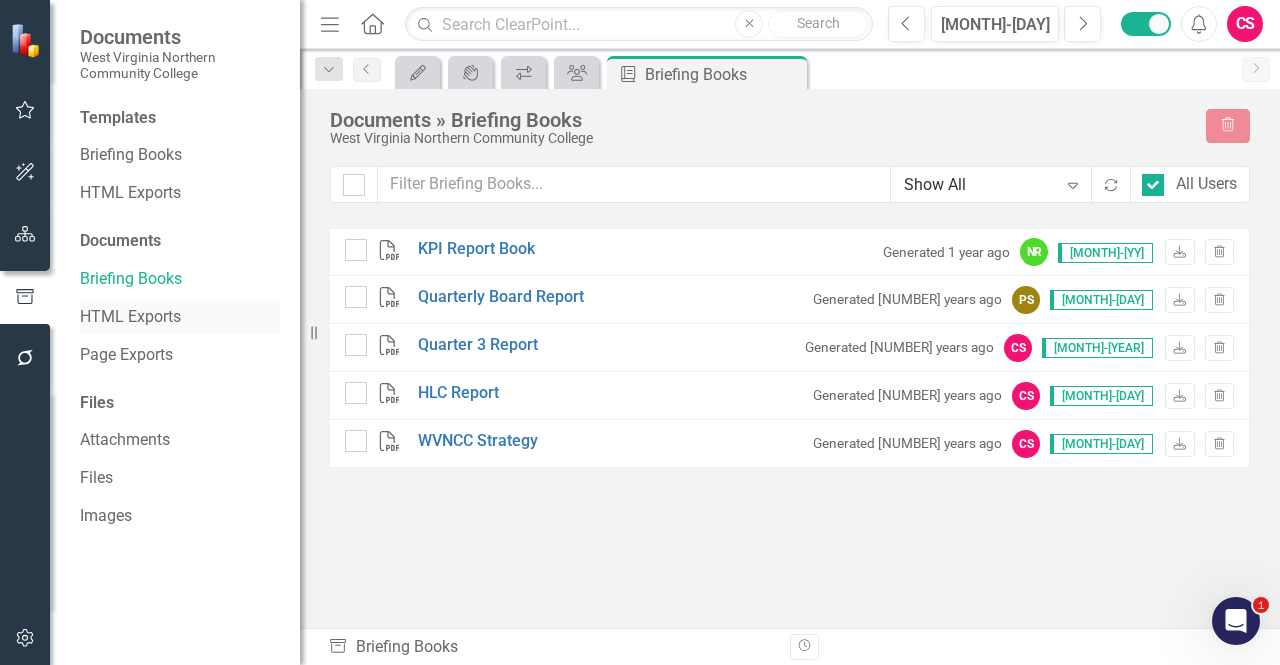 click on "HTML Exports" at bounding box center [180, 317] 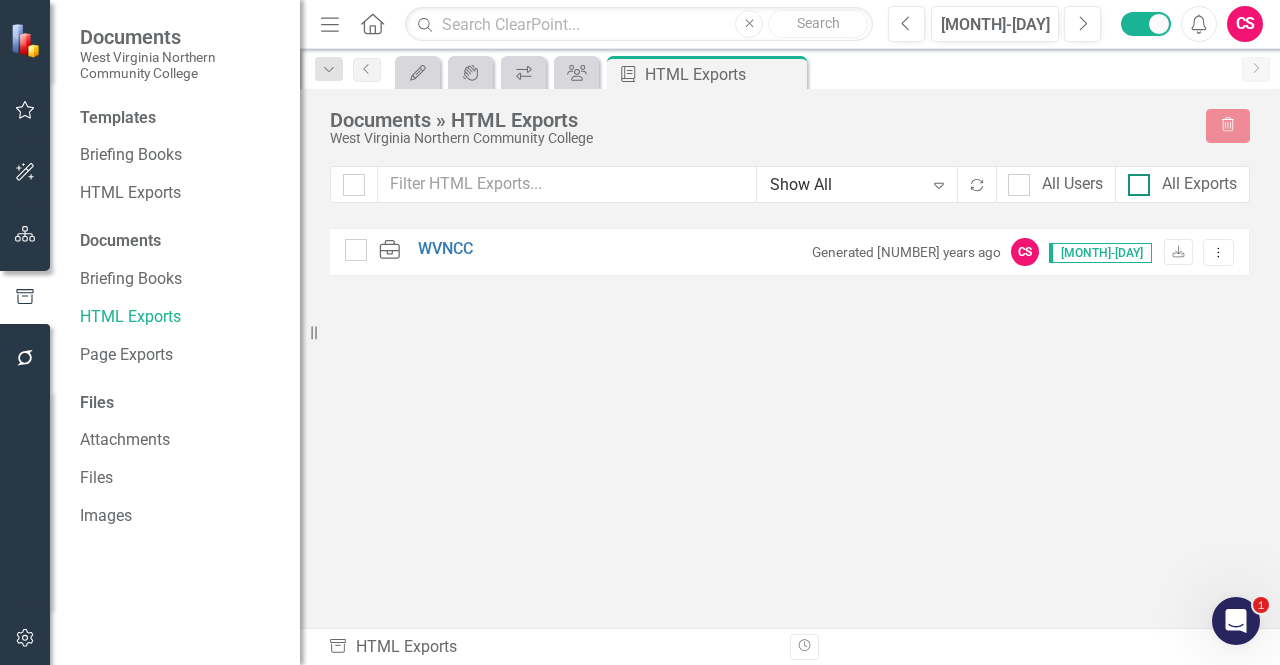 click at bounding box center (1019, 185) 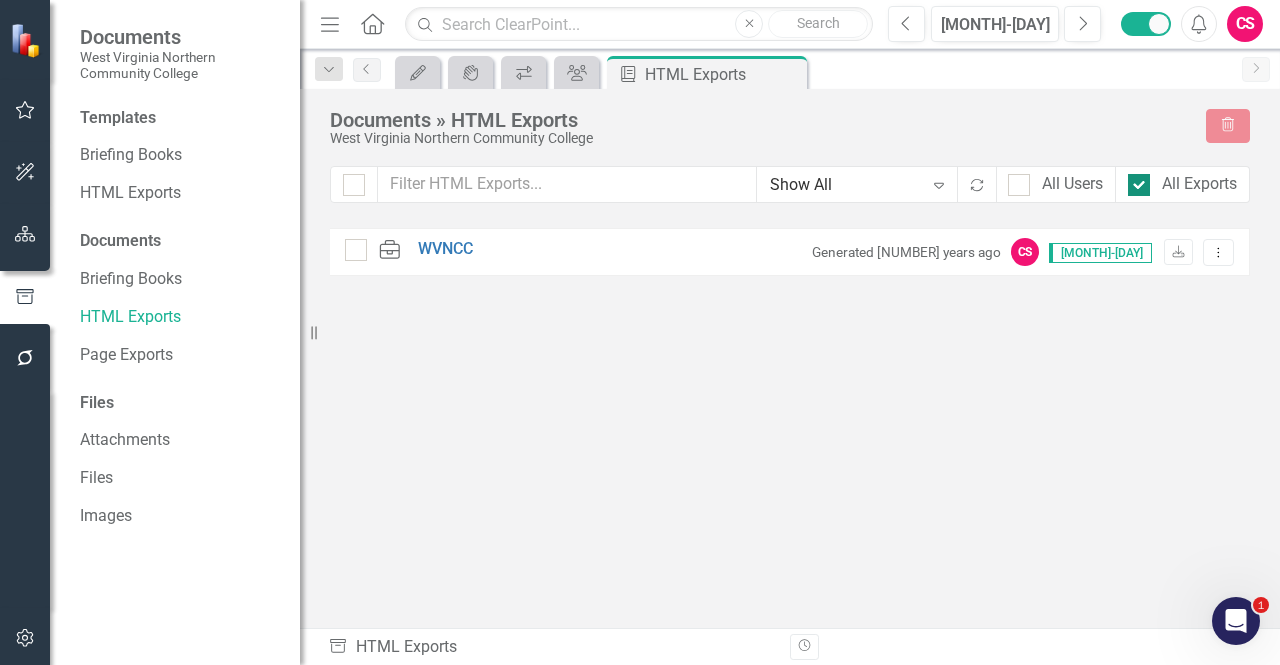 click at bounding box center [1139, 185] 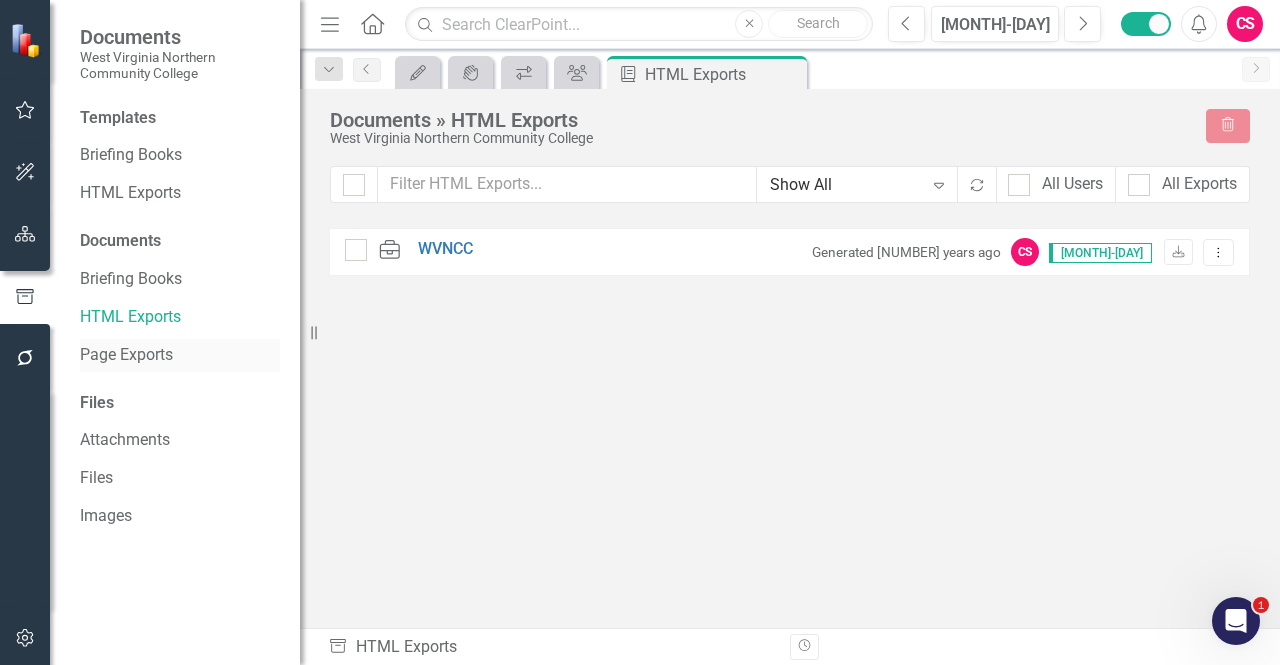 click on "Page Exports" at bounding box center [180, 355] 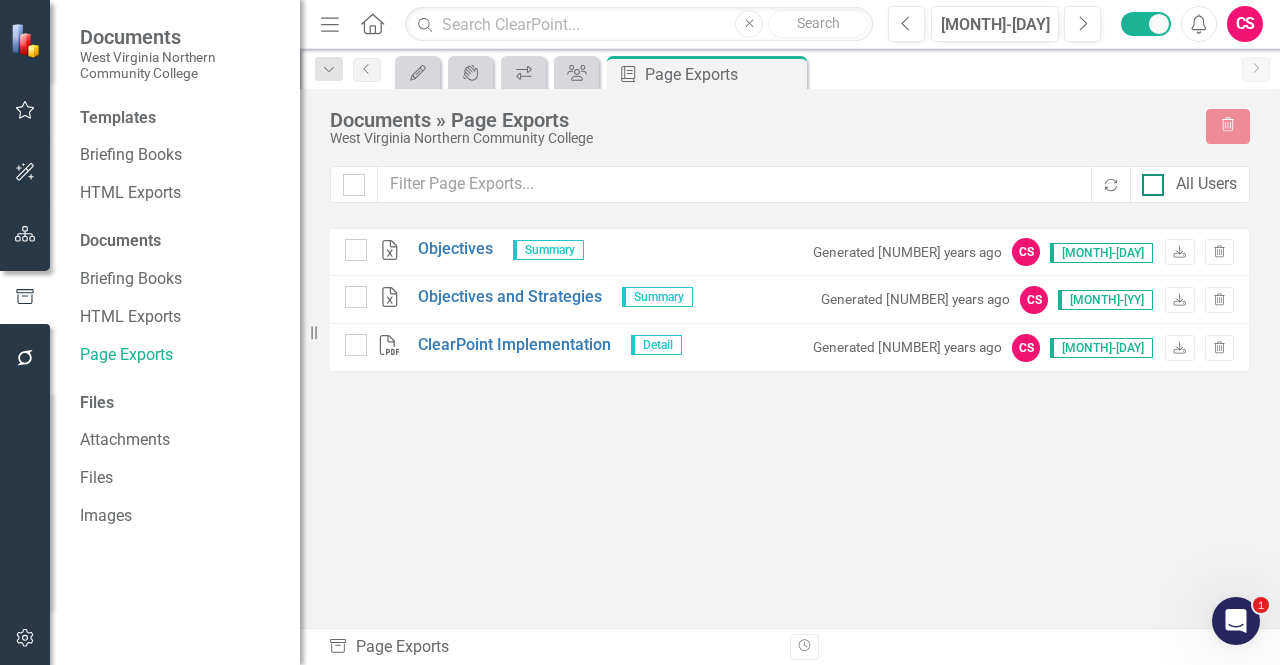 click on "All Users" at bounding box center (1148, 180) 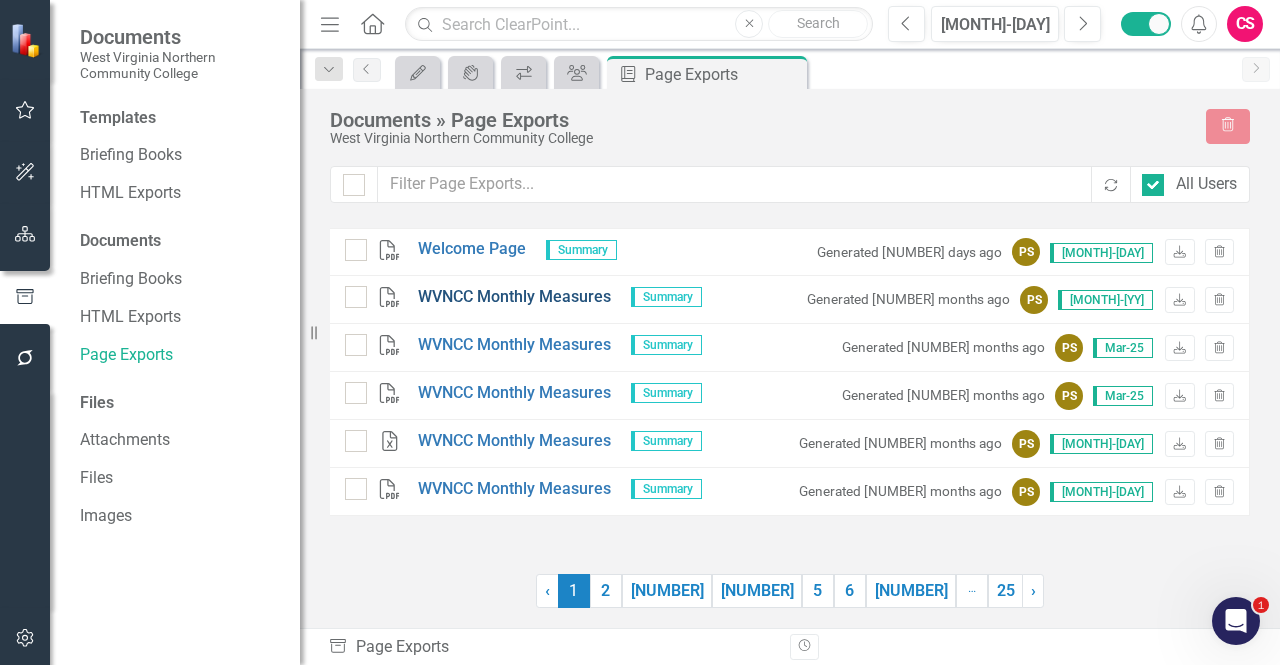 click on "WVNCC Monthly Measures" at bounding box center (514, 297) 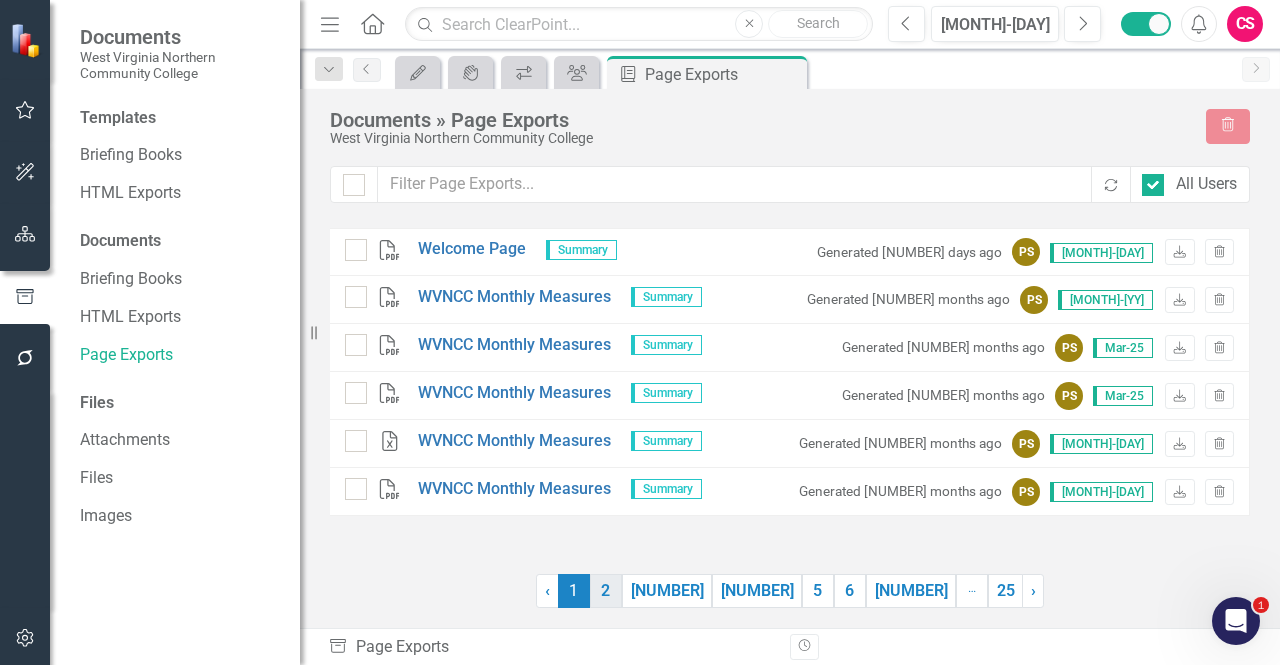 click on "2" at bounding box center (606, 591) 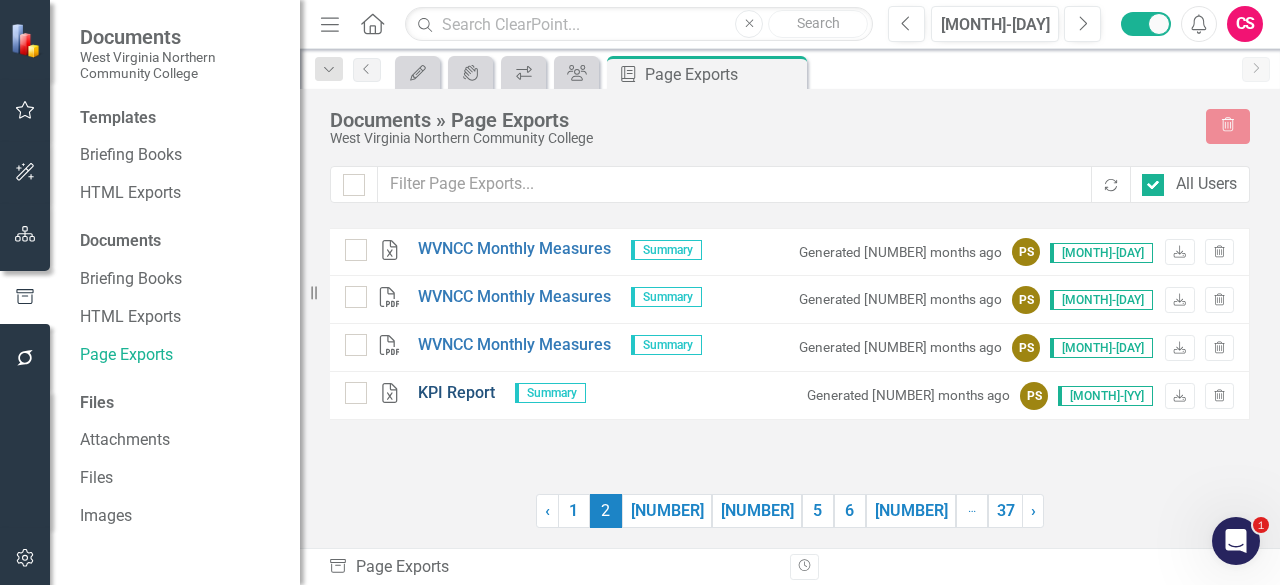 click on "KPI Report" at bounding box center (456, 393) 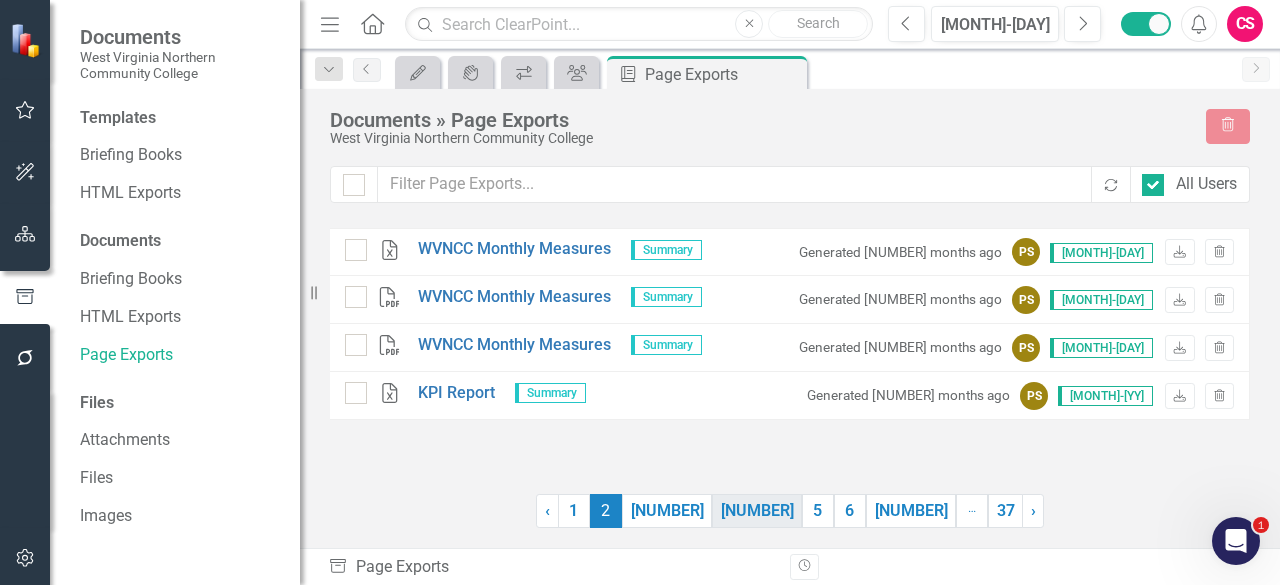 drag, startPoint x: 730, startPoint y: 507, endPoint x: 742, endPoint y: 512, distance: 13 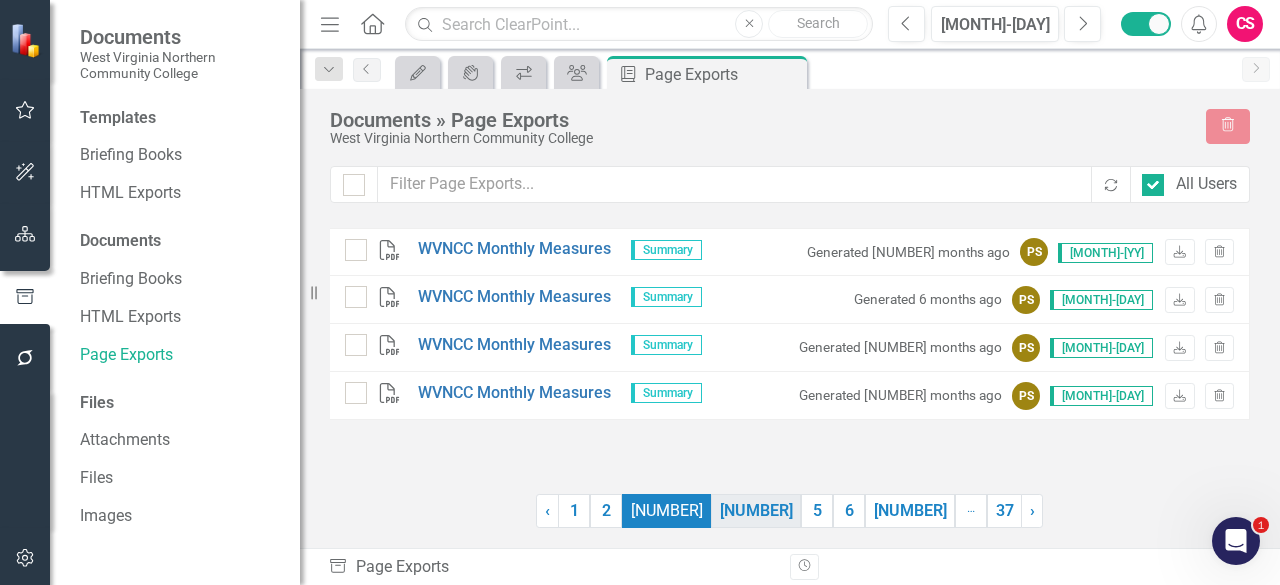 click on "[NUMBER]" at bounding box center (756, 511) 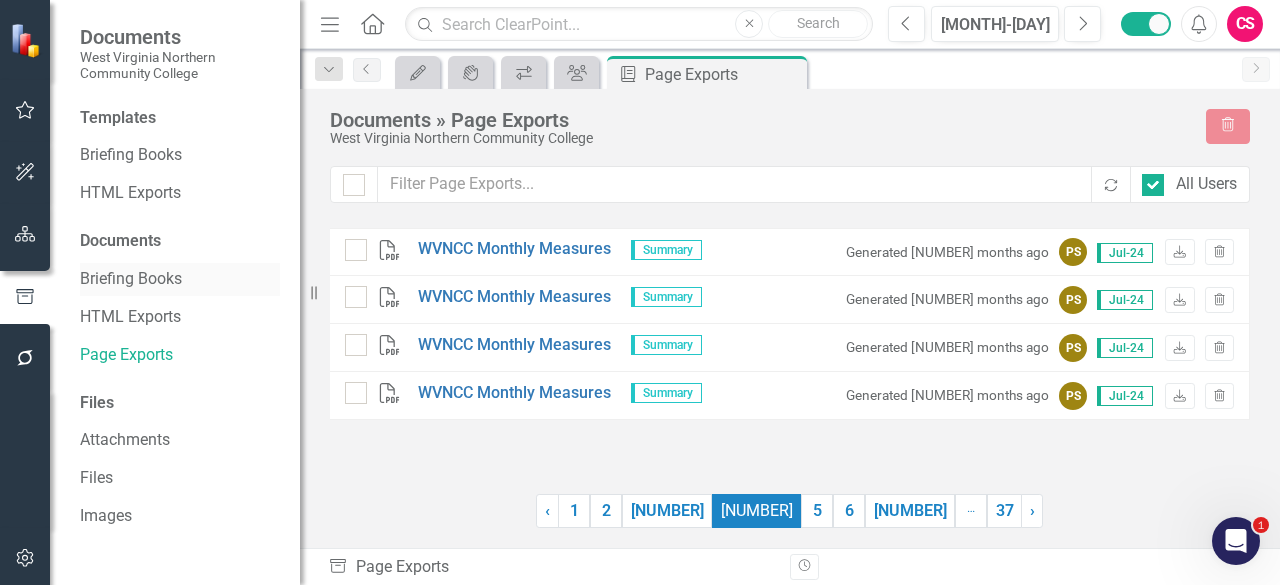 click on "Briefing Books" at bounding box center (180, 279) 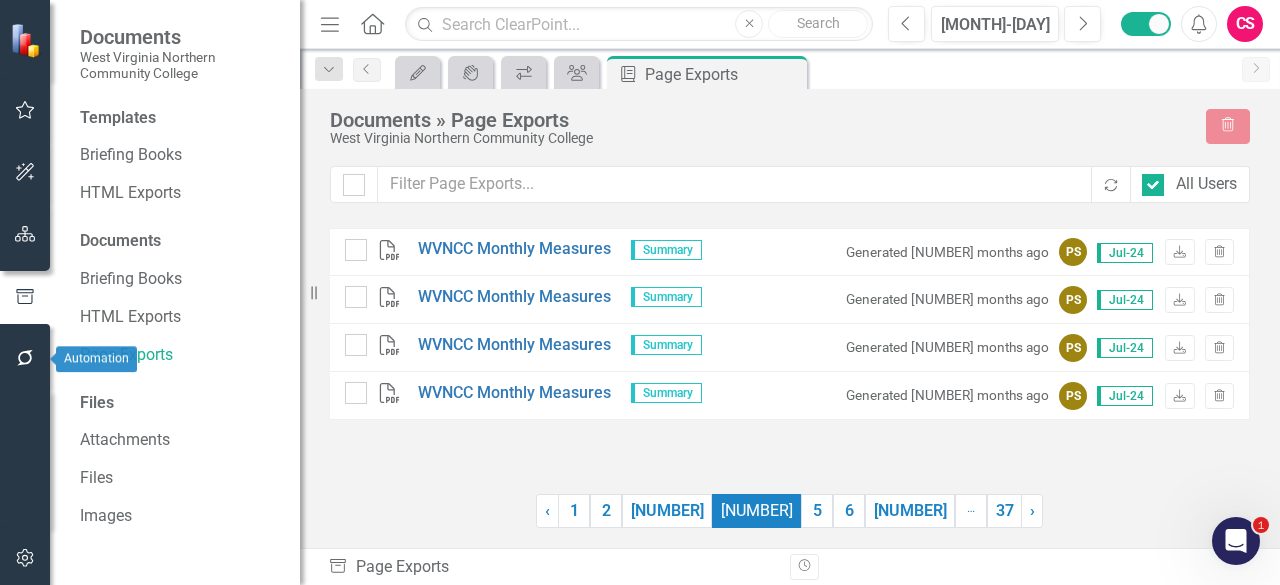 click at bounding box center (25, 359) 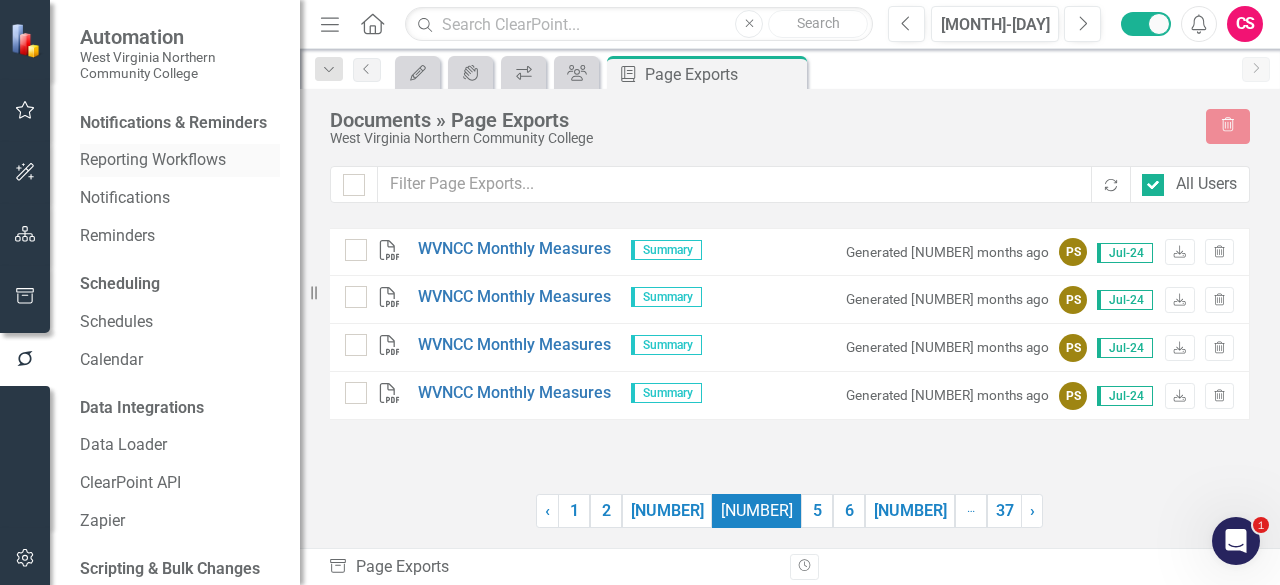 click on "Reporting Workflows" at bounding box center (180, 160) 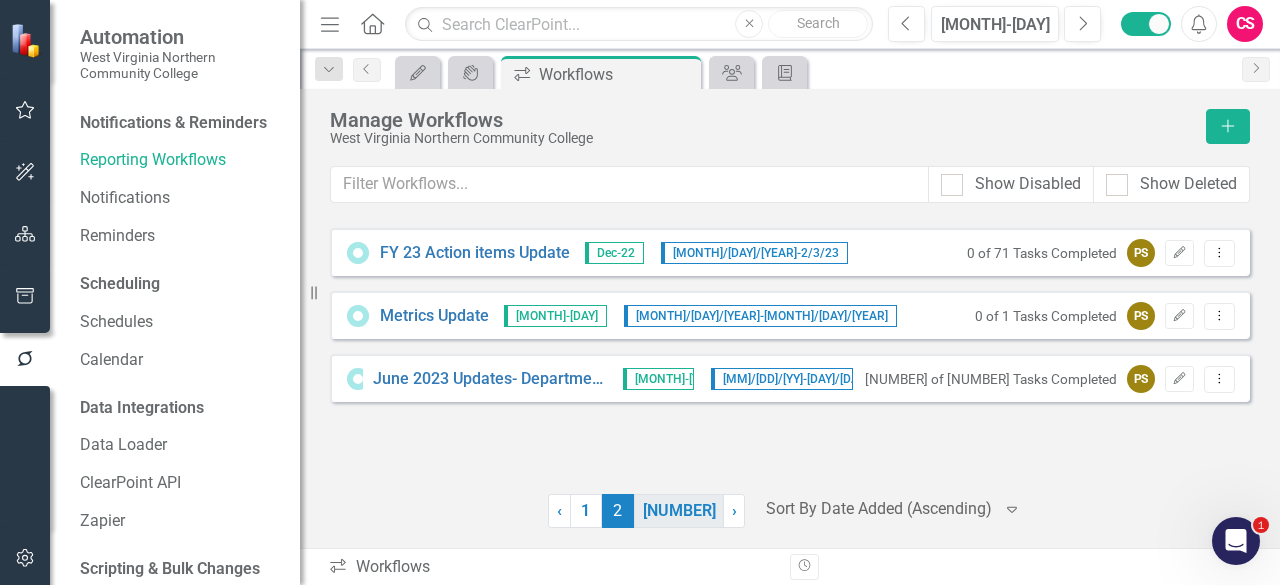click on "[NUMBER]" at bounding box center [679, 511] 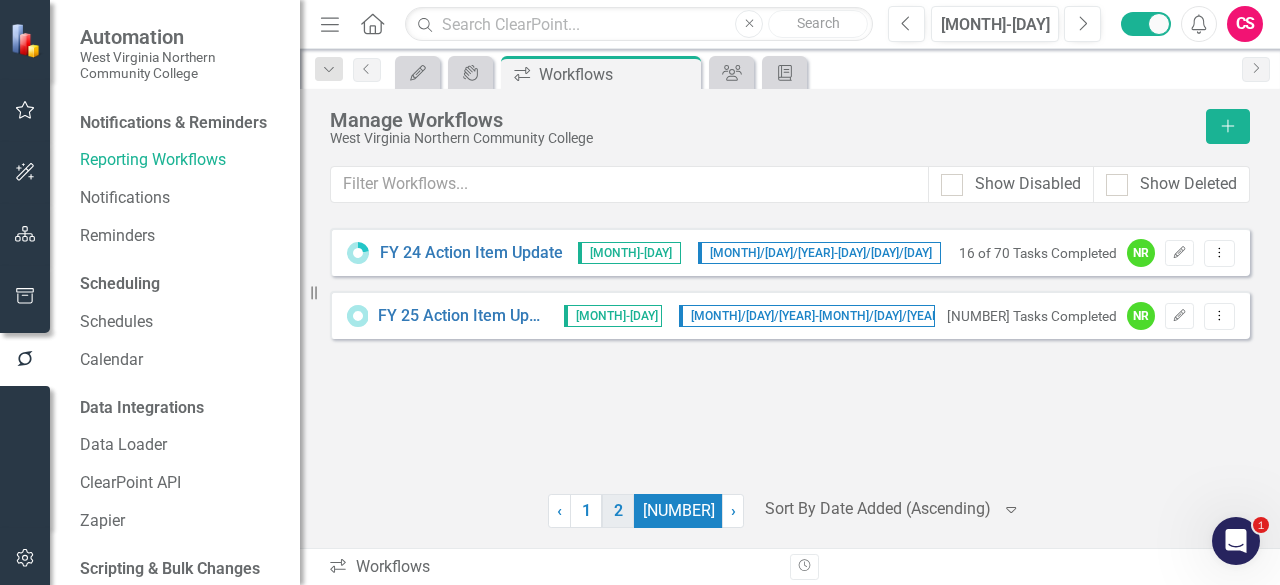 click on "2" at bounding box center (618, 511) 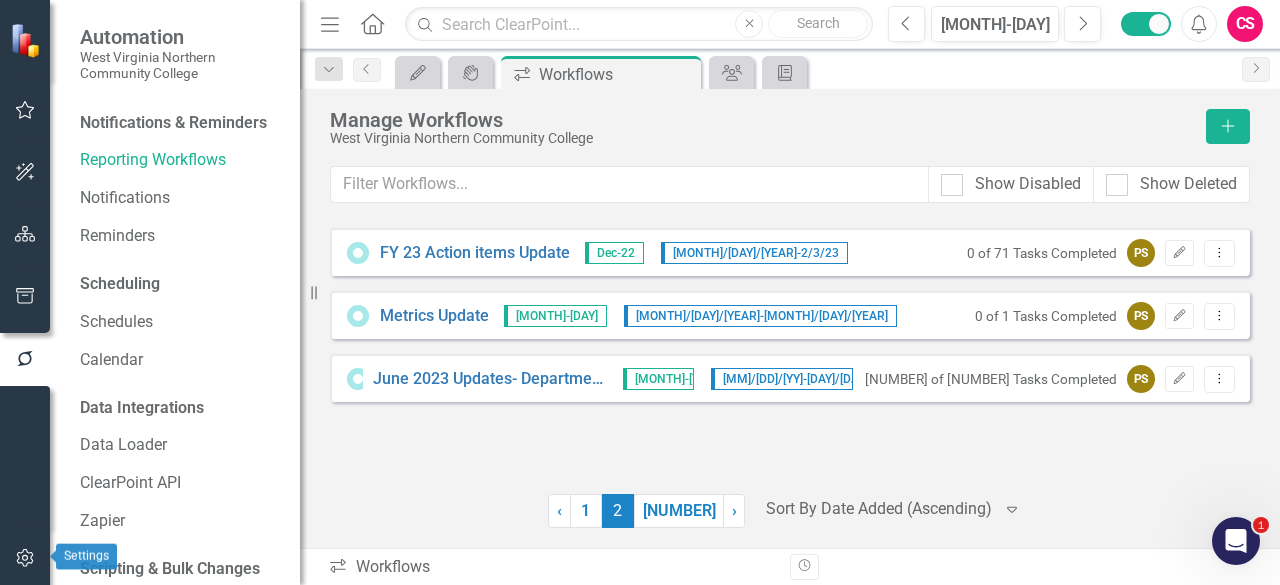 click at bounding box center [25, 559] 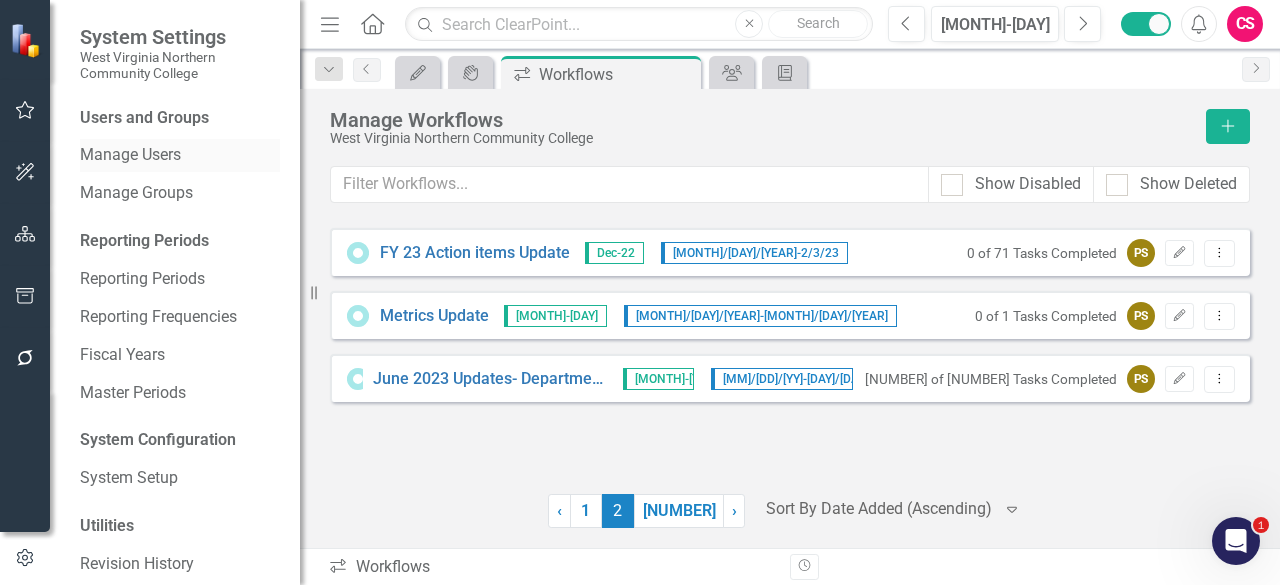 click on "Manage Users" at bounding box center [180, 155] 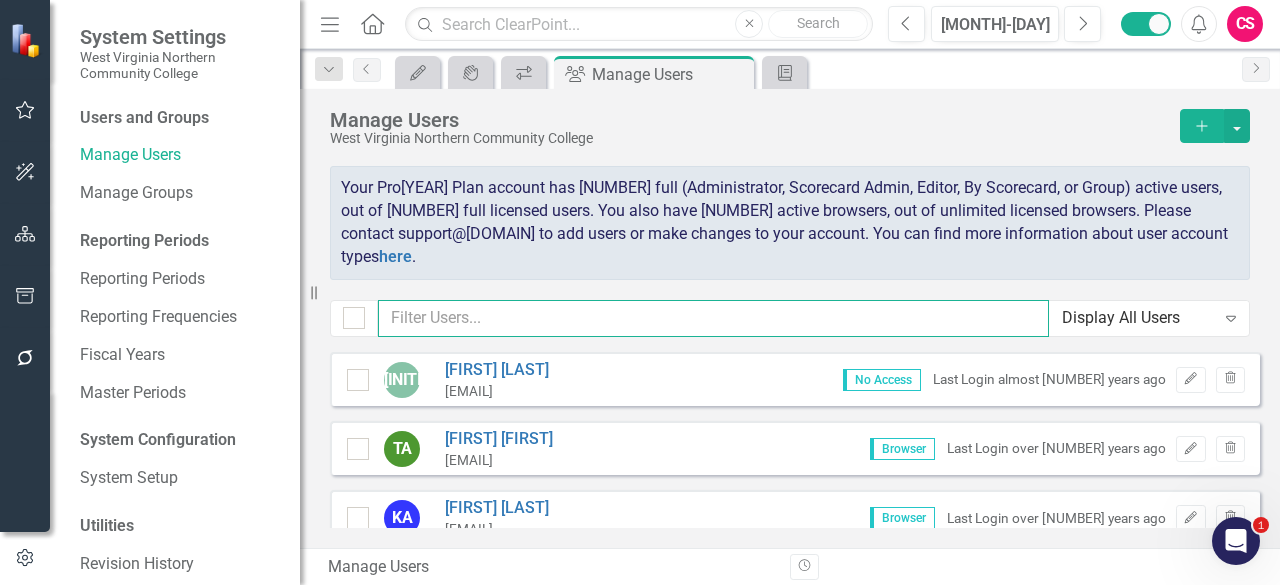 click at bounding box center (713, 318) 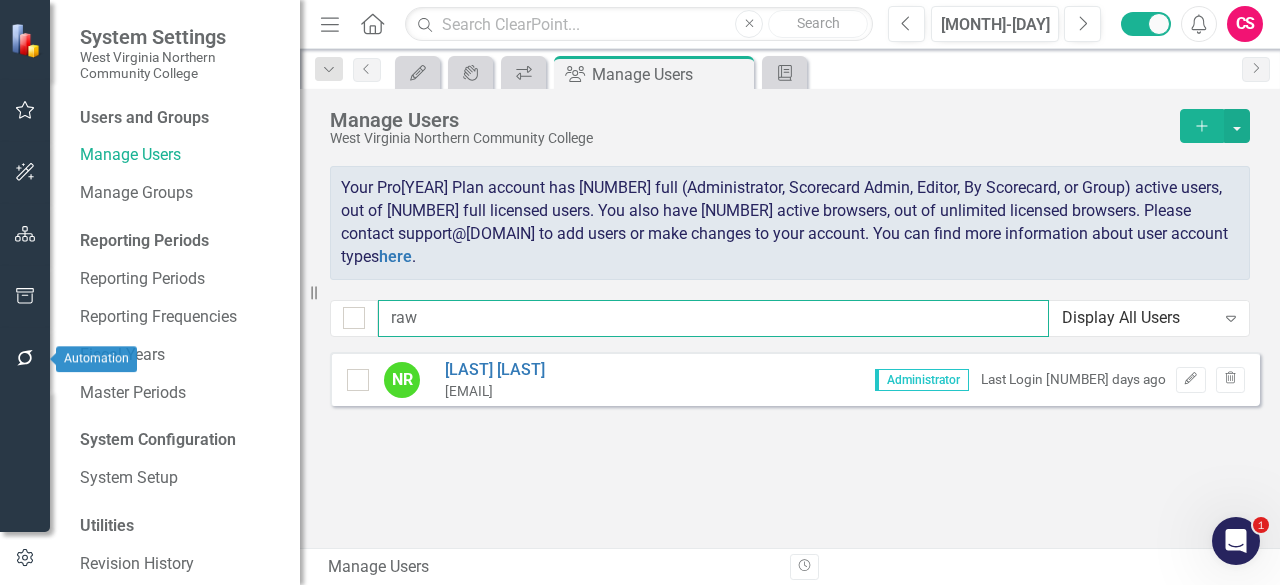 type on "raw" 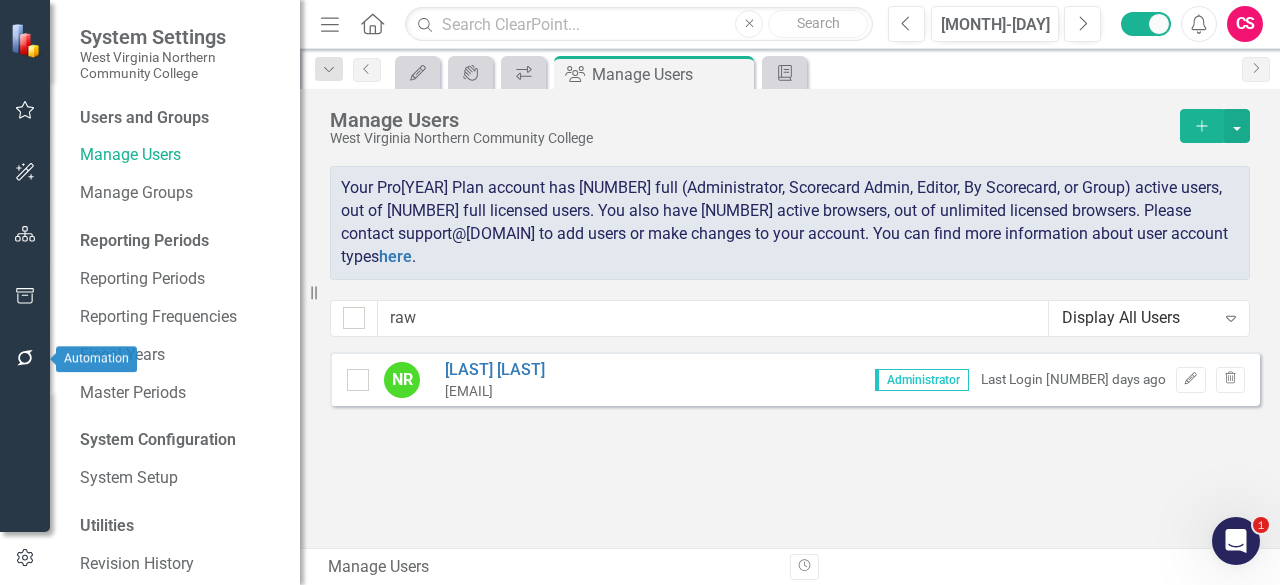 click at bounding box center [25, 359] 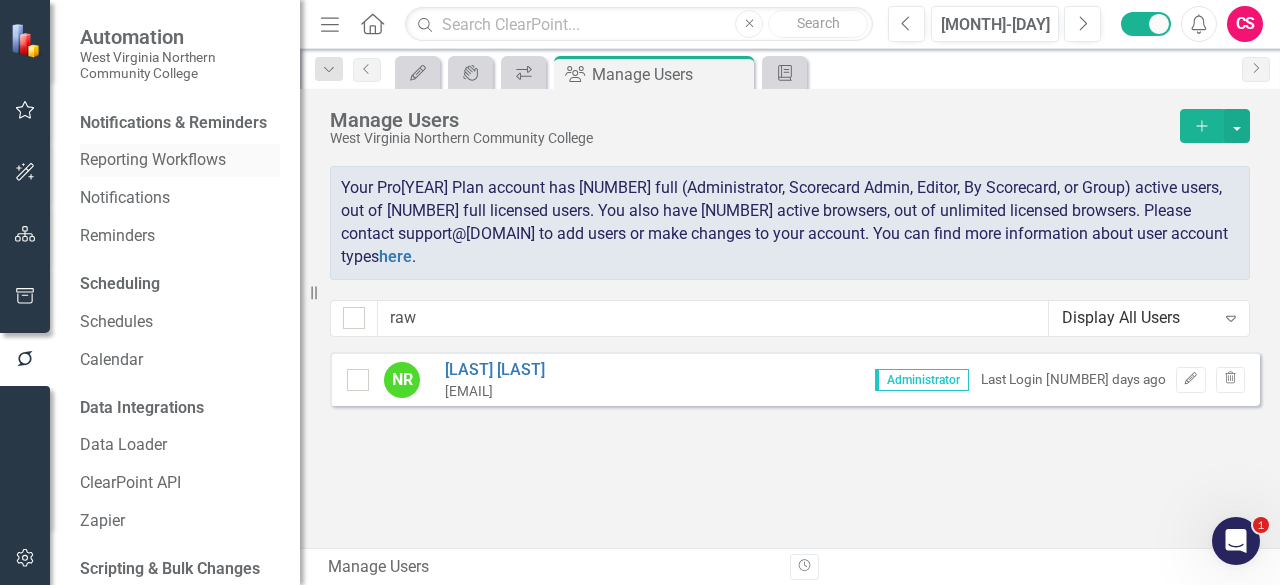 click on "Reporting Workflows" at bounding box center [180, 160] 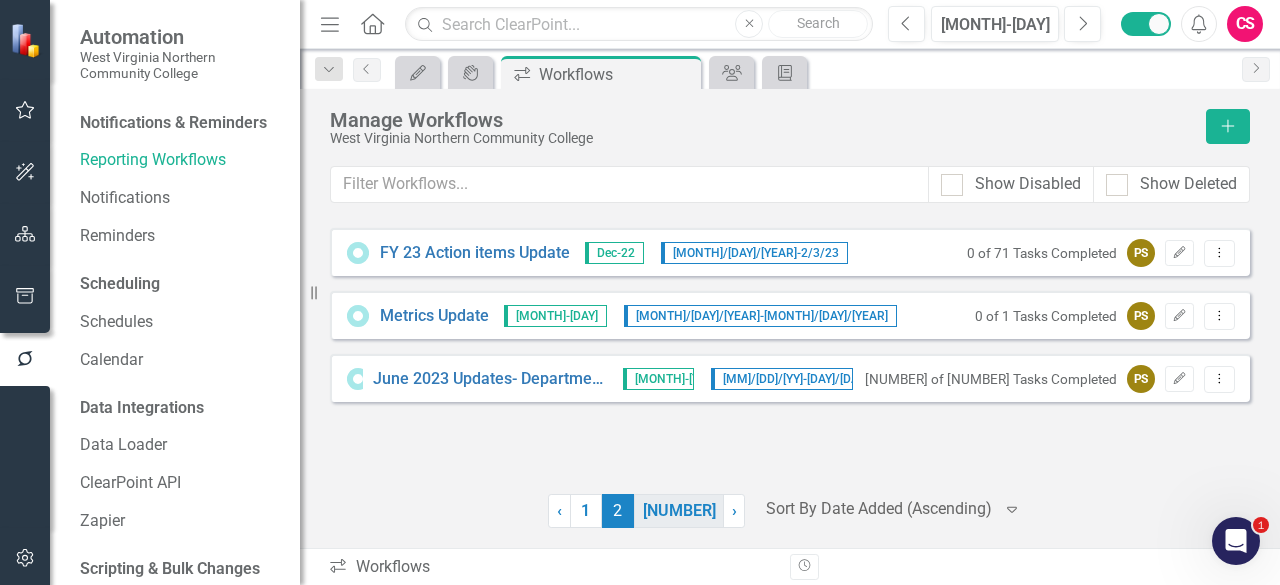 click on "[NUMBER]" at bounding box center [679, 511] 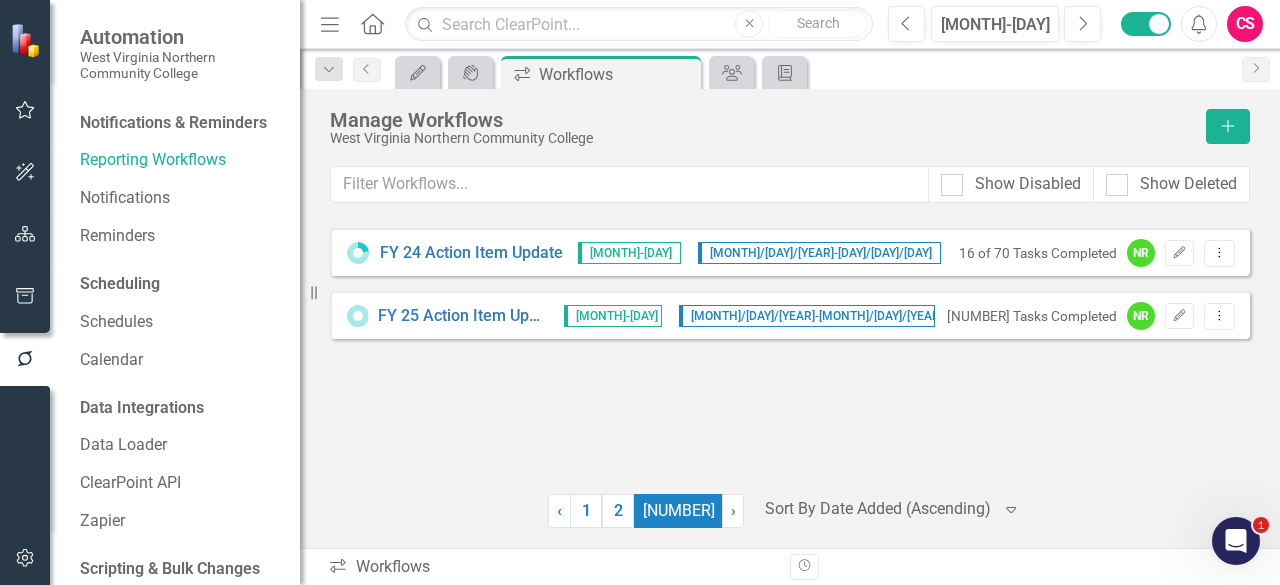 click on "FY [YEAR] Action Item Update [MONTH]-[DAY] [DAY]/[DAY]/[DAY] - [DAY]/[DAY]/[DAY]" at bounding box center (790, 315) 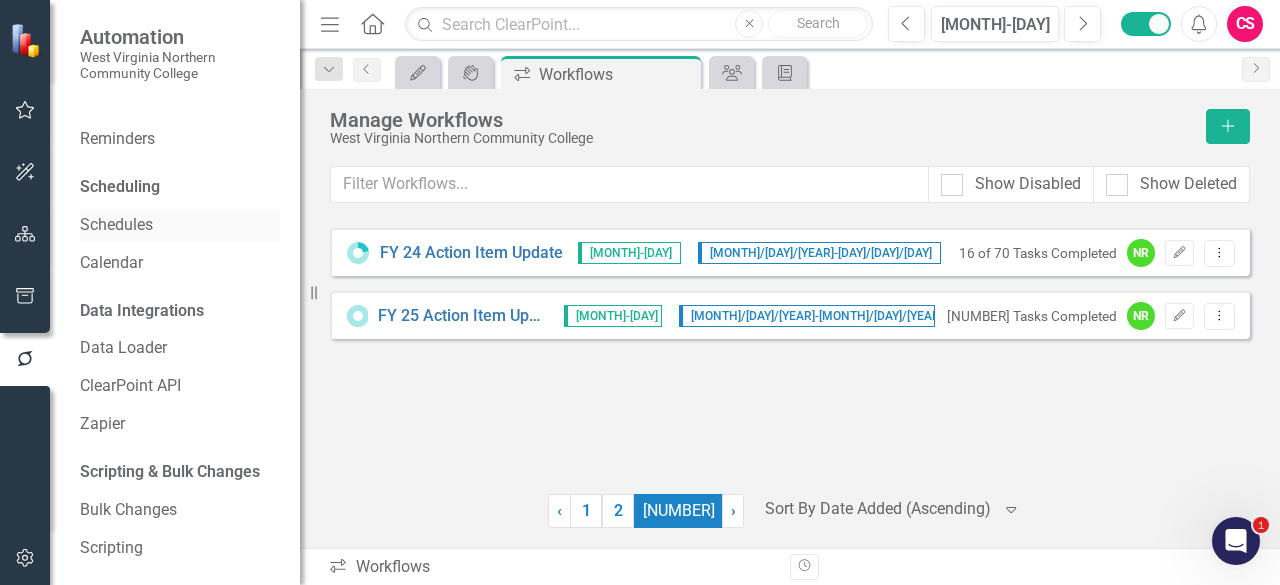 scroll, scrollTop: 75, scrollLeft: 0, axis: vertical 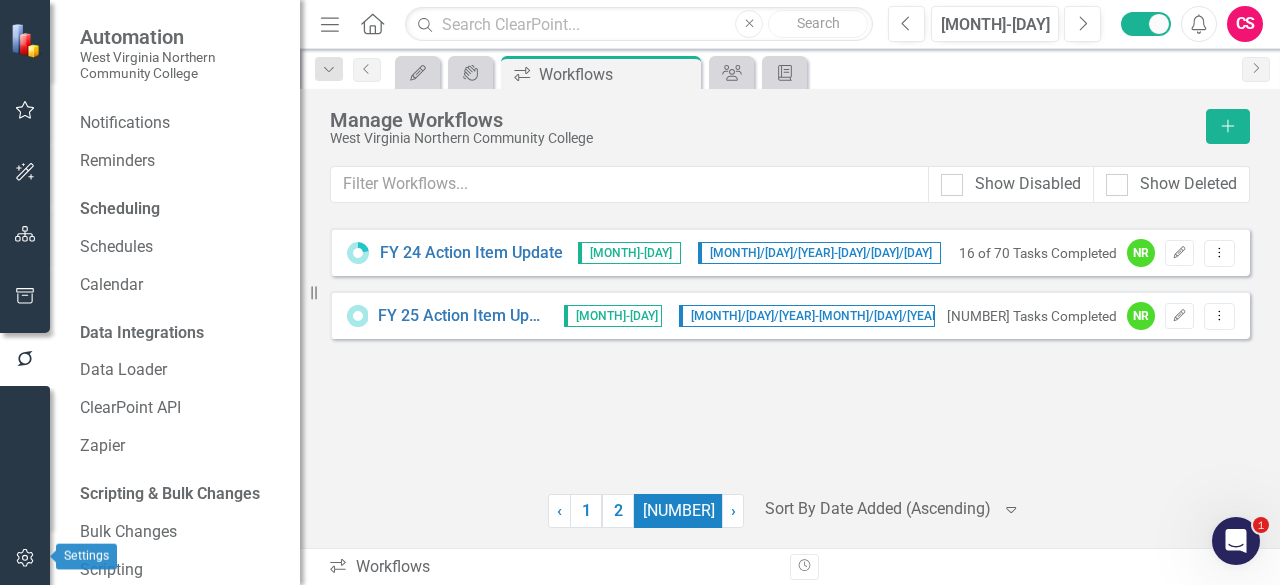 click at bounding box center (25, 558) 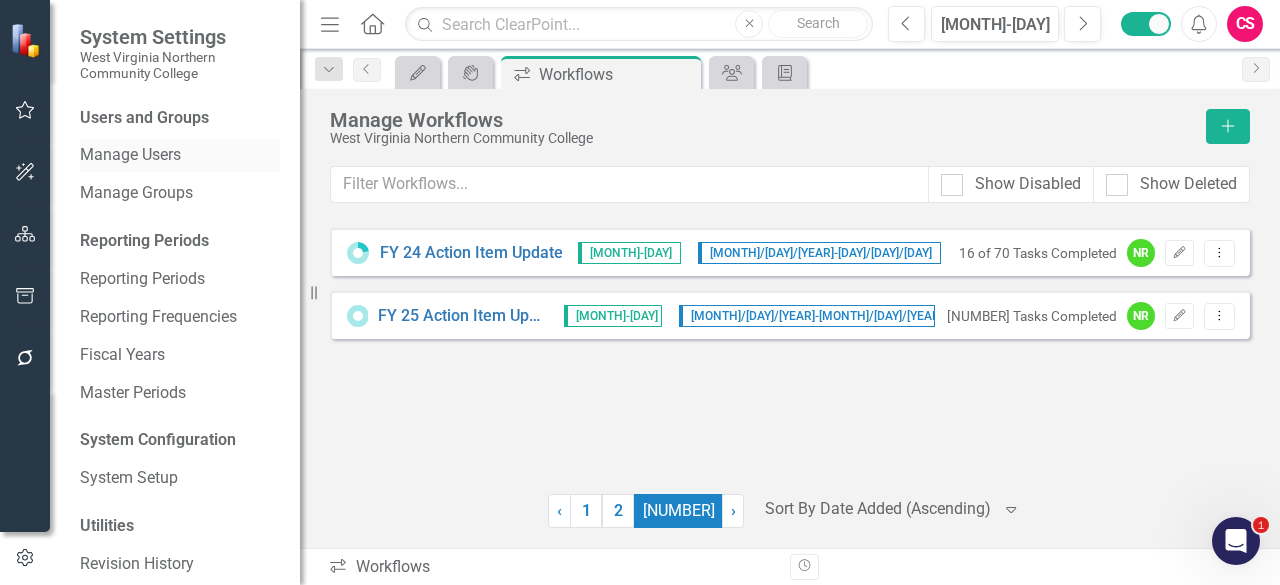 click on "Manage Users" at bounding box center (180, 155) 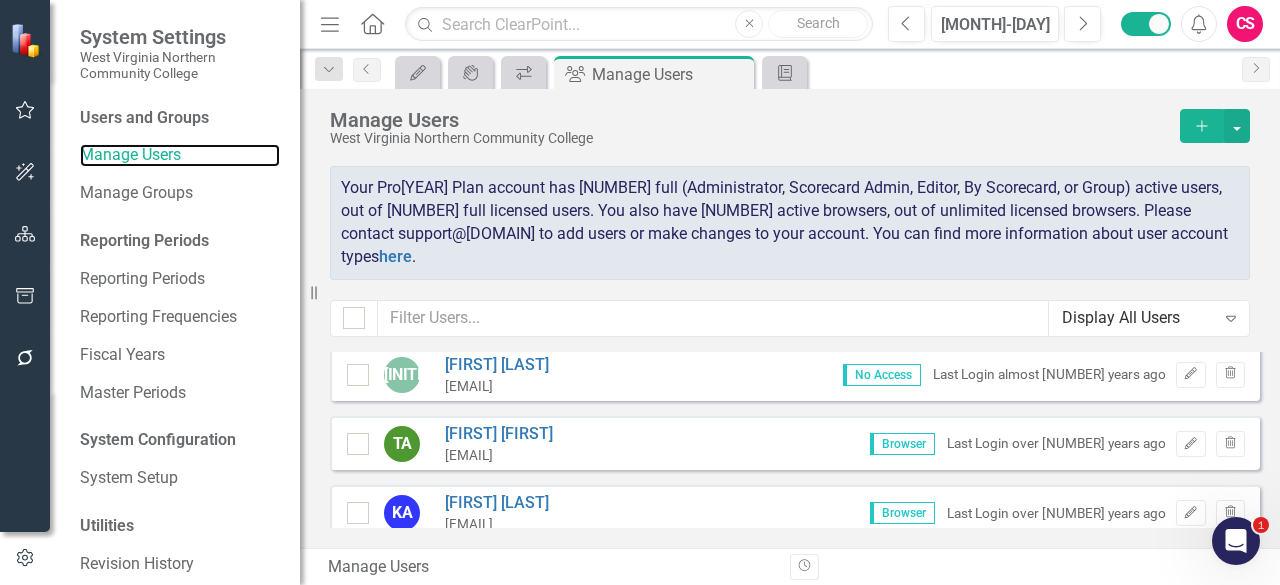 scroll, scrollTop: 0, scrollLeft: 0, axis: both 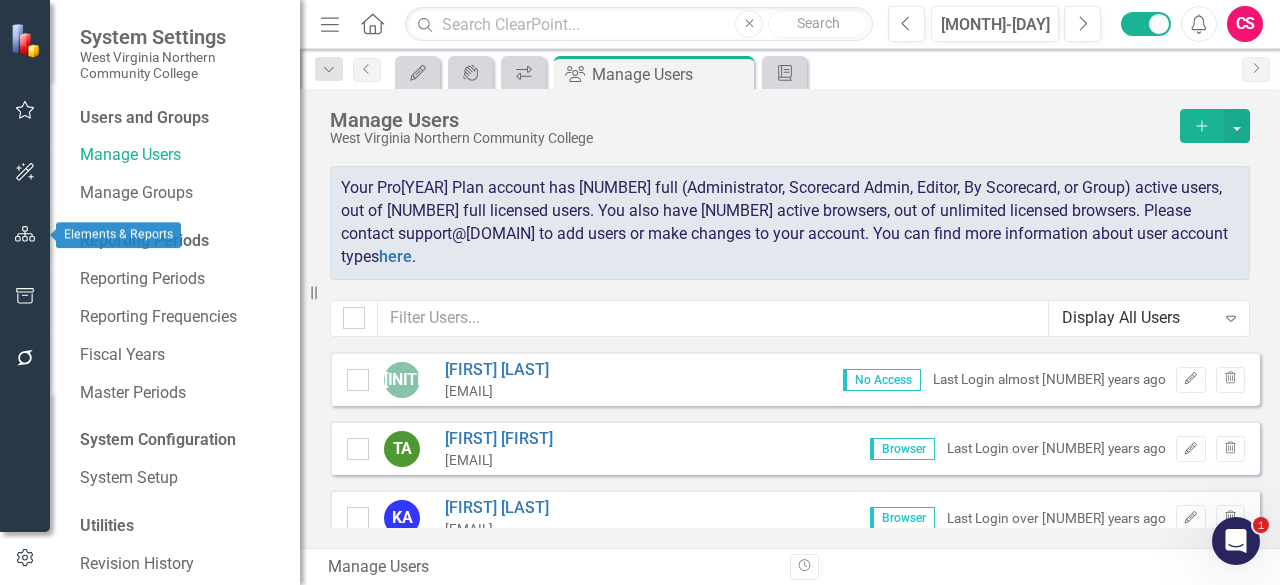 click at bounding box center [25, 235] 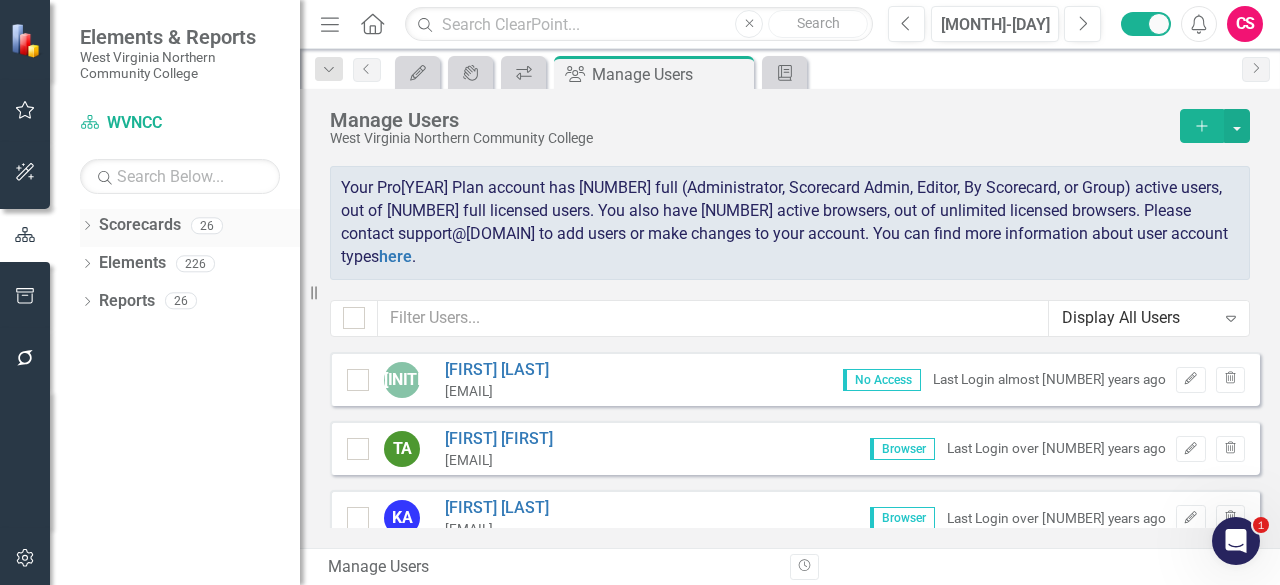 click on "Scorecards" at bounding box center (140, 225) 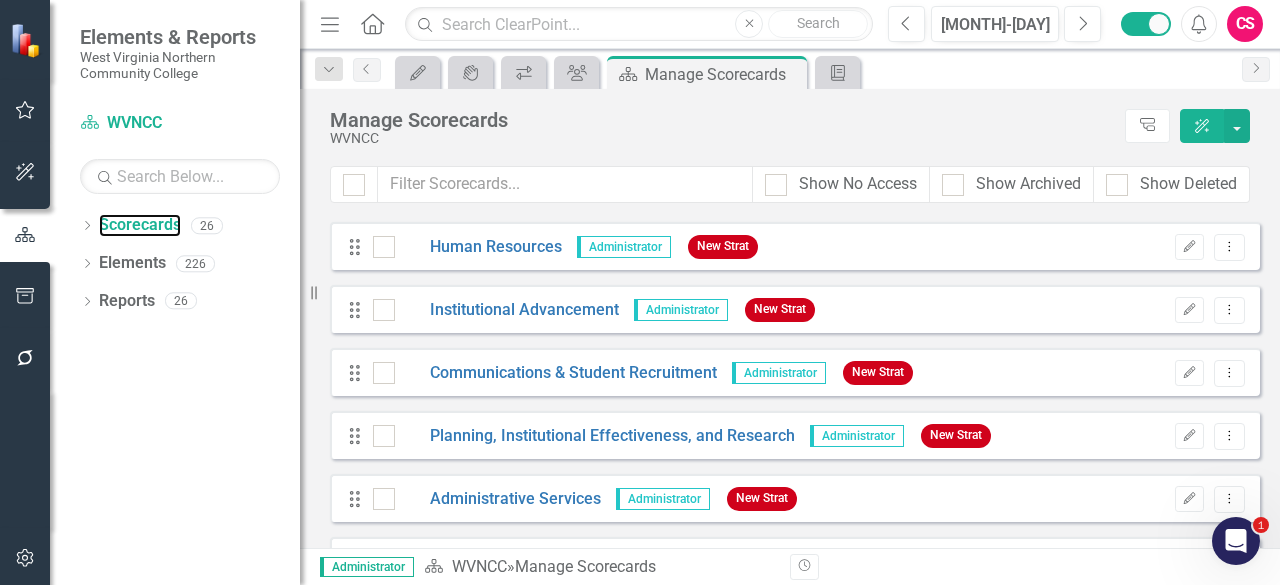 scroll, scrollTop: 0, scrollLeft: 0, axis: both 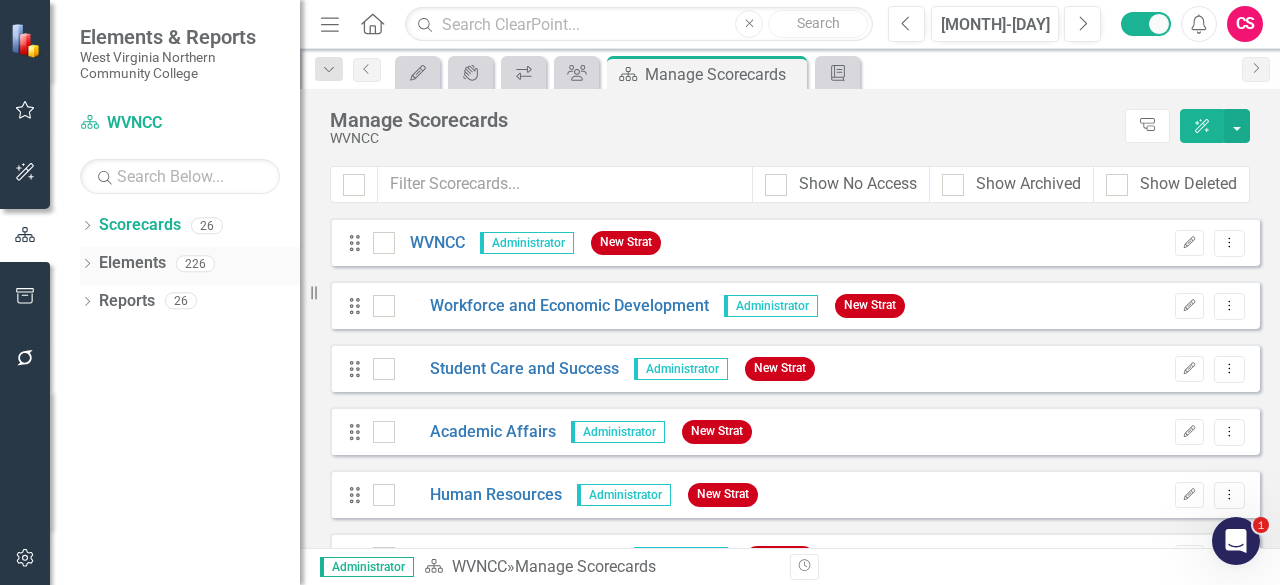 click on "Elements" at bounding box center [132, 263] 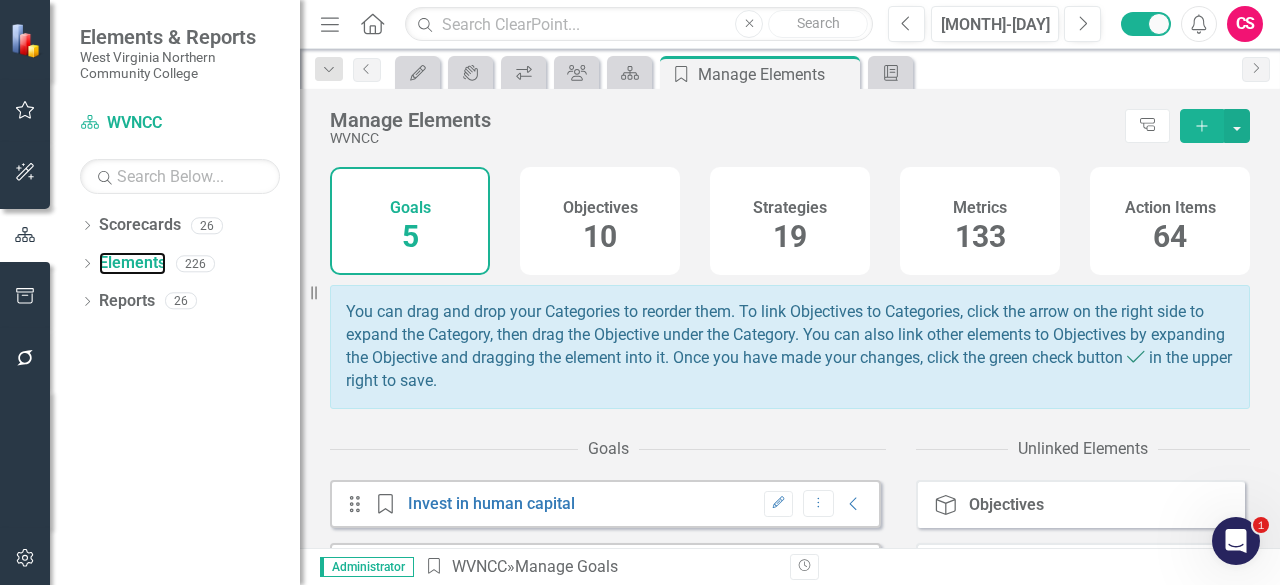 scroll, scrollTop: 57, scrollLeft: 0, axis: vertical 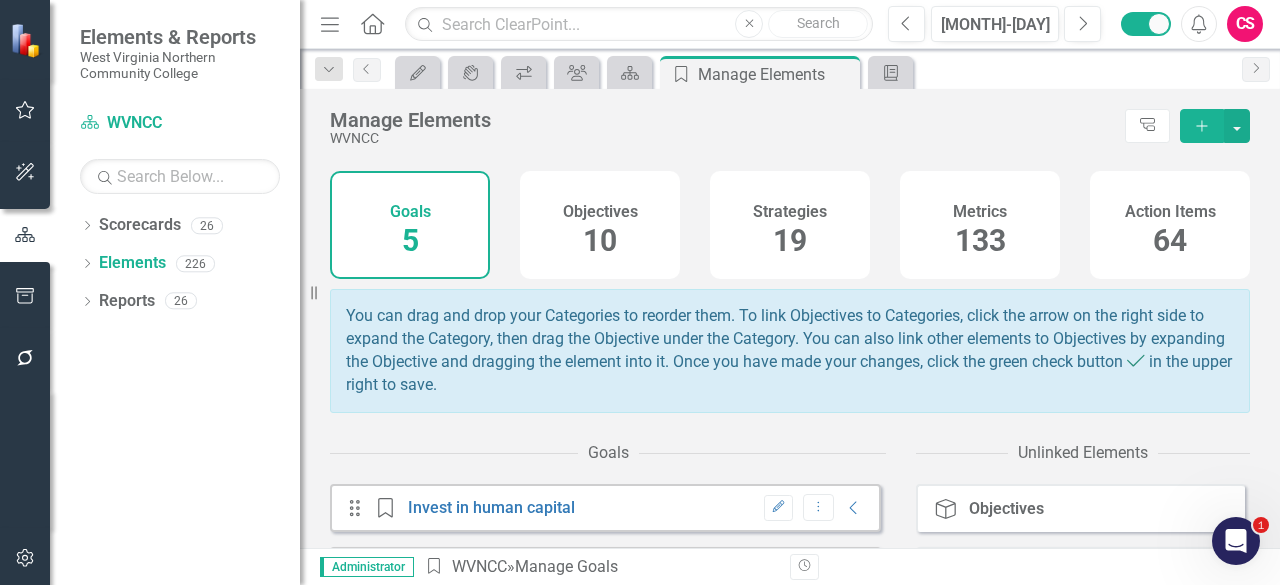 click on "Objectives [NUMBER]" at bounding box center (600, 225) 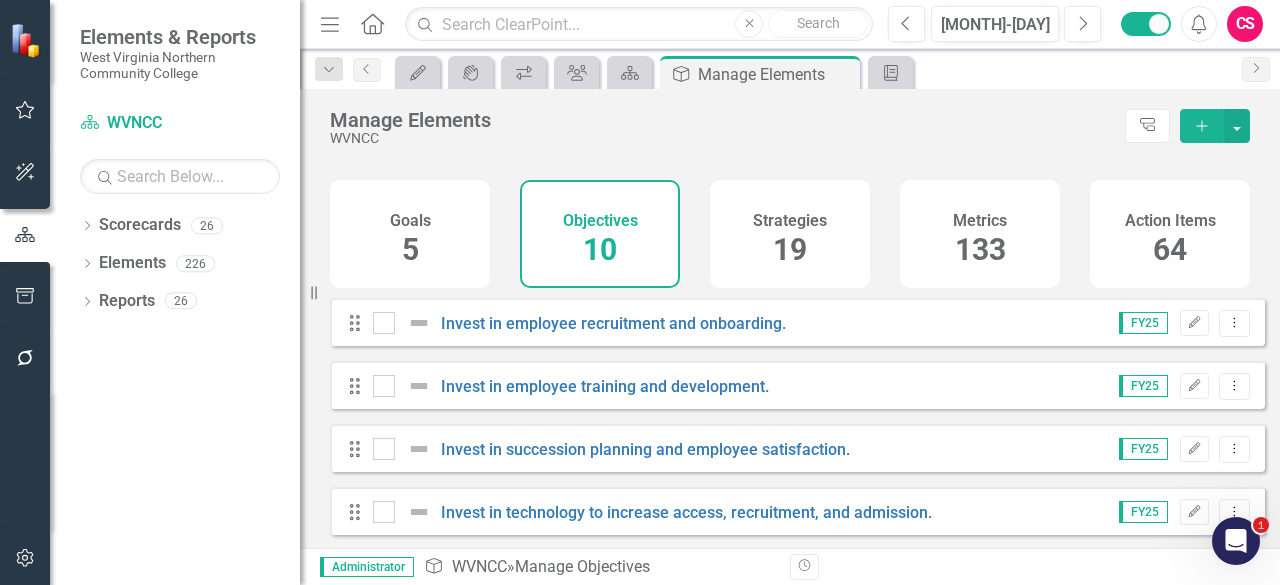 scroll, scrollTop: 0, scrollLeft: 0, axis: both 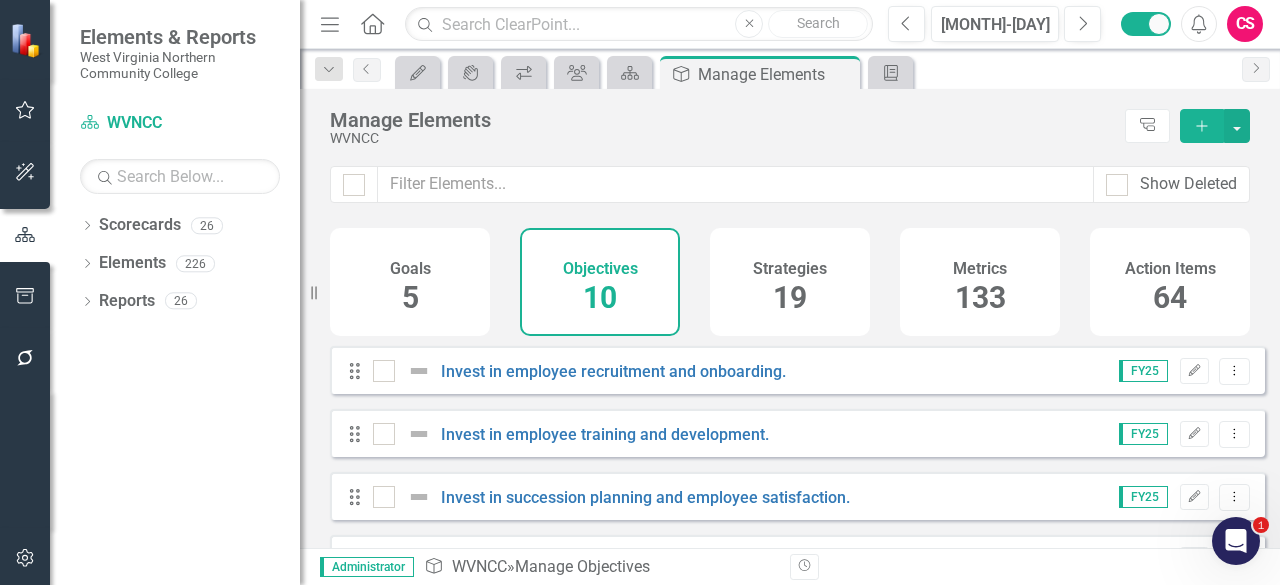 click on "Strategies" at bounding box center [790, 269] 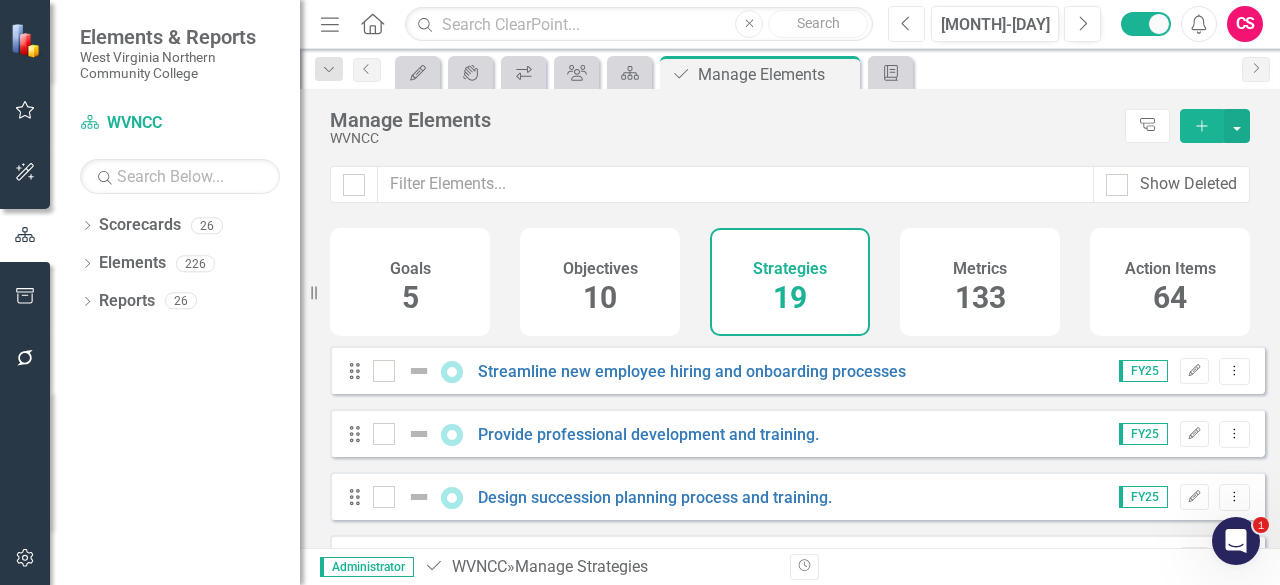 click on "Previous" at bounding box center [906, 24] 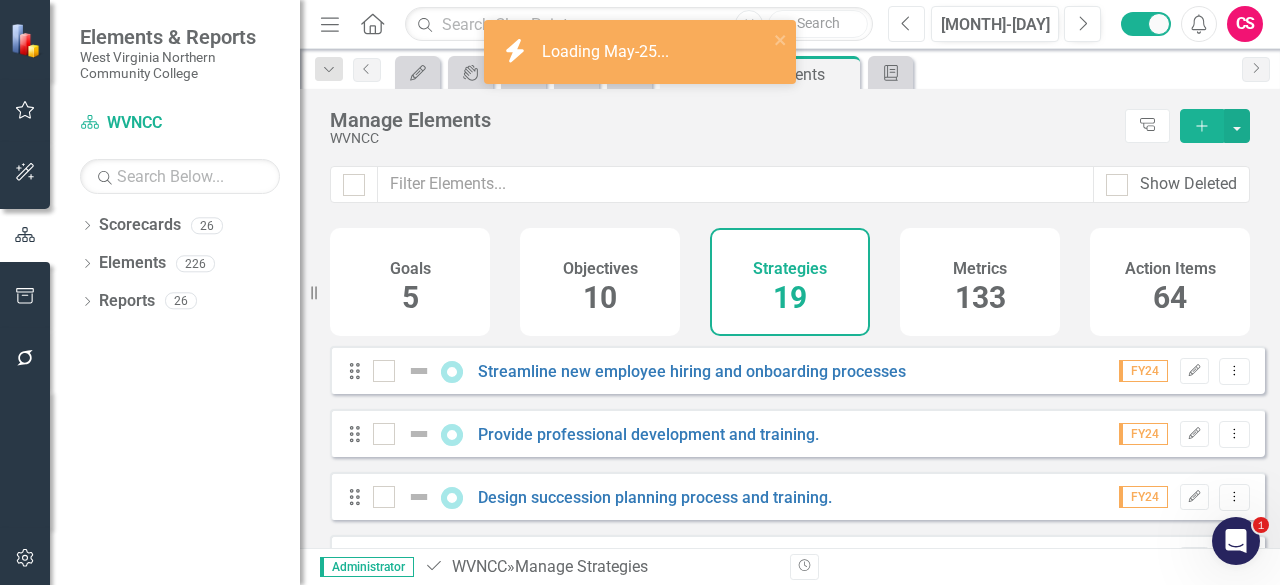click on "Previous" at bounding box center (906, 24) 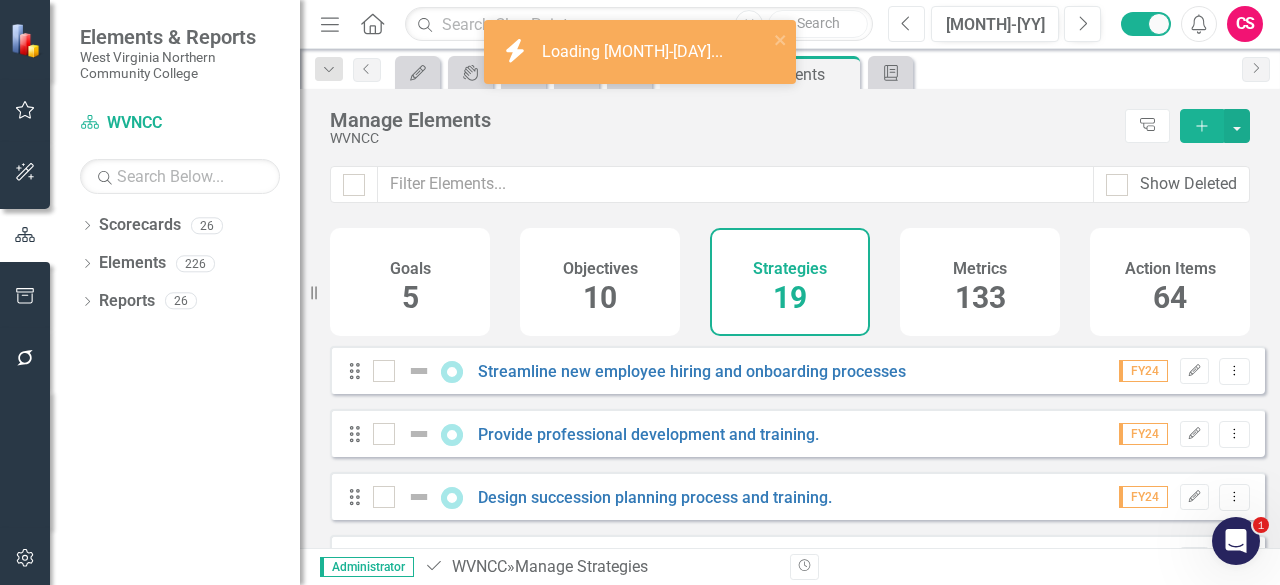 click on "Previous" at bounding box center [906, 24] 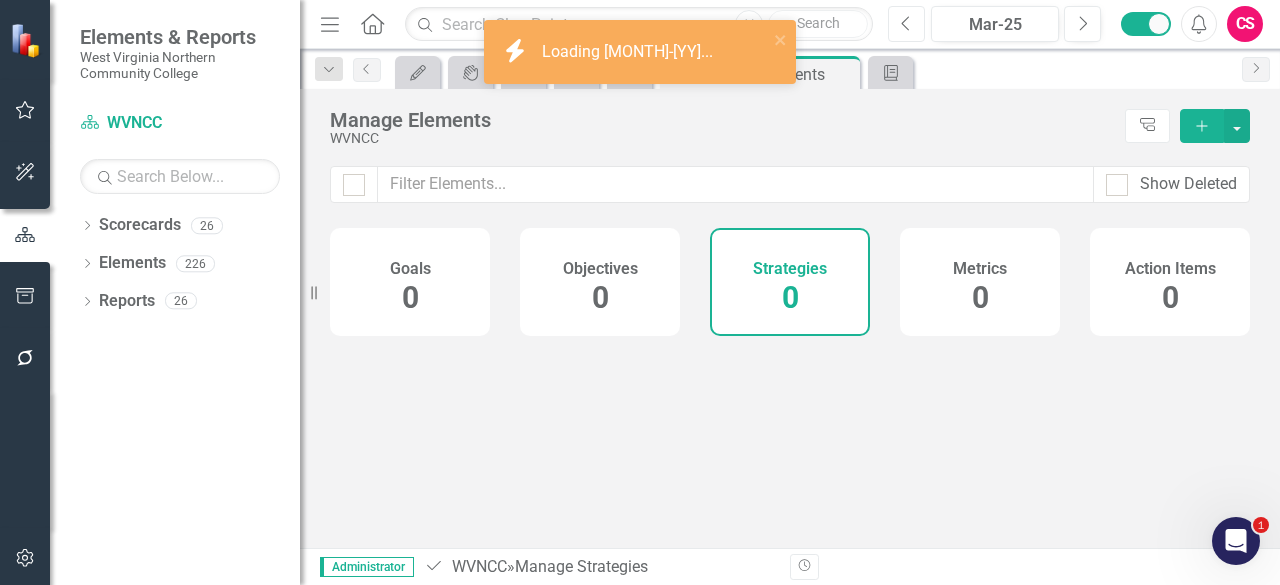 click on "Previous" at bounding box center [906, 24] 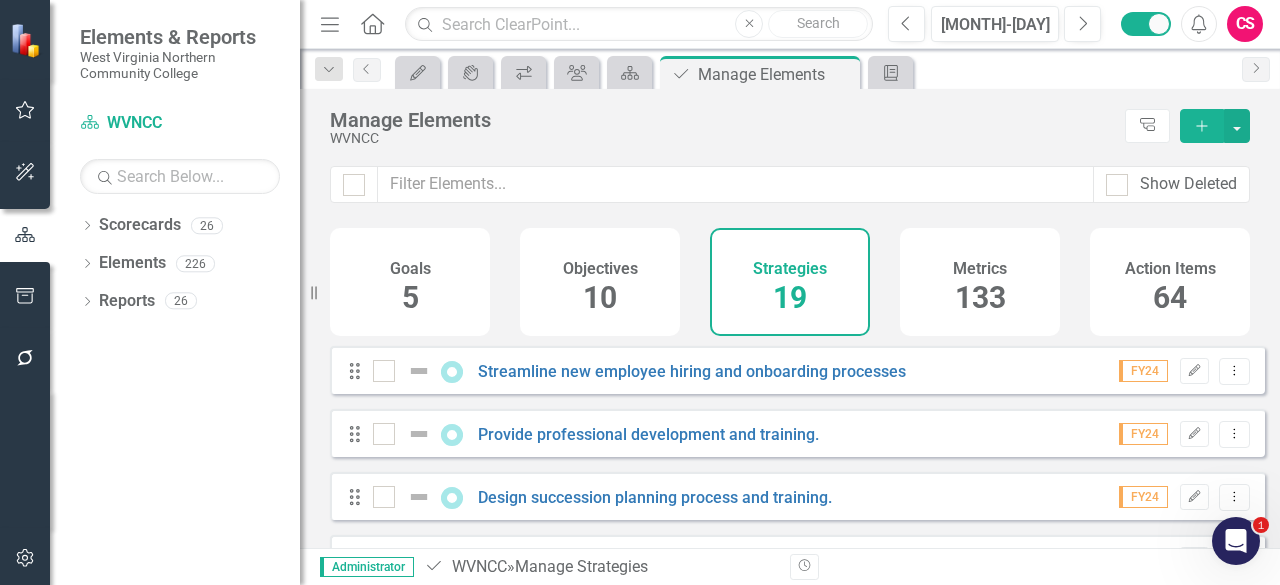 click on "133" at bounding box center [980, 297] 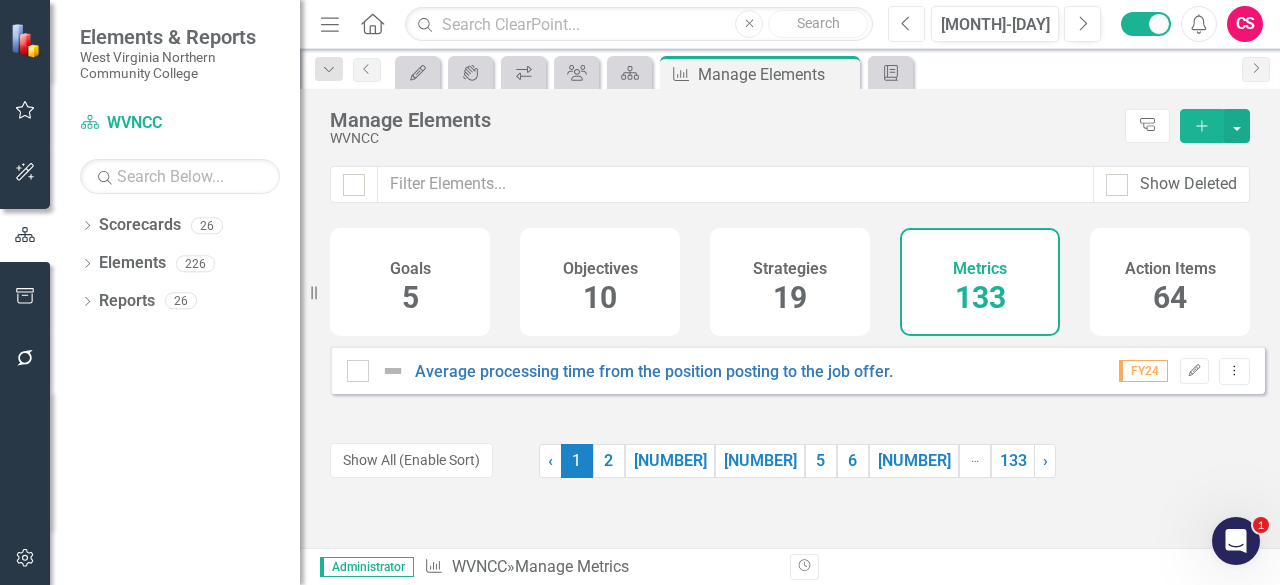click on "Previous" at bounding box center (906, 24) 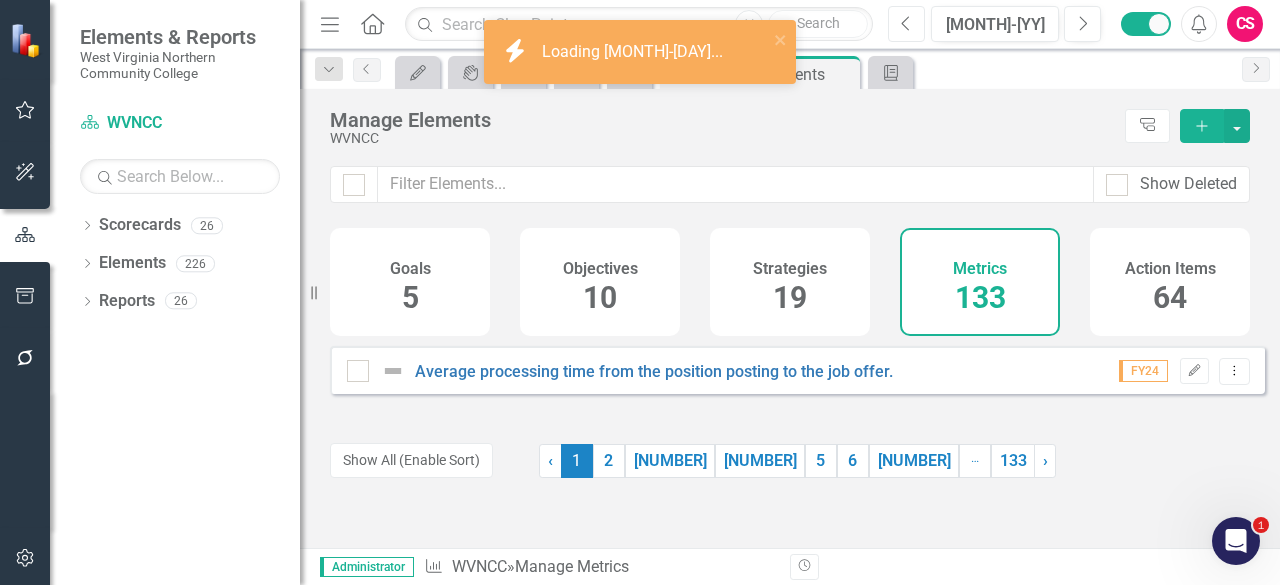 click on "Previous" at bounding box center [906, 24] 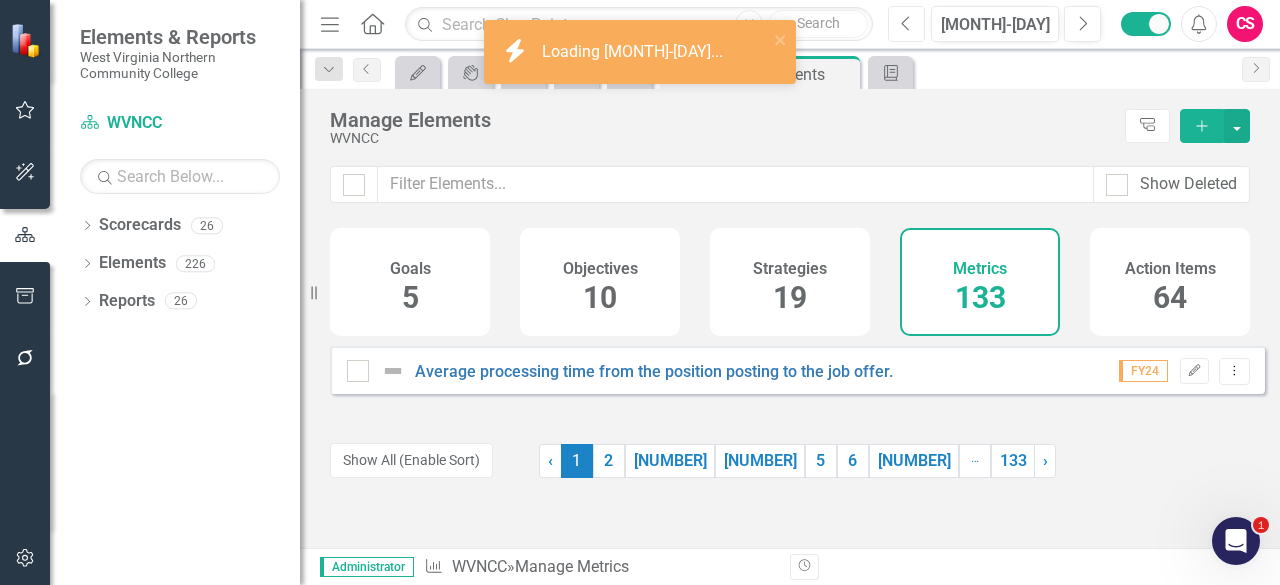 click on "Previous" at bounding box center (906, 24) 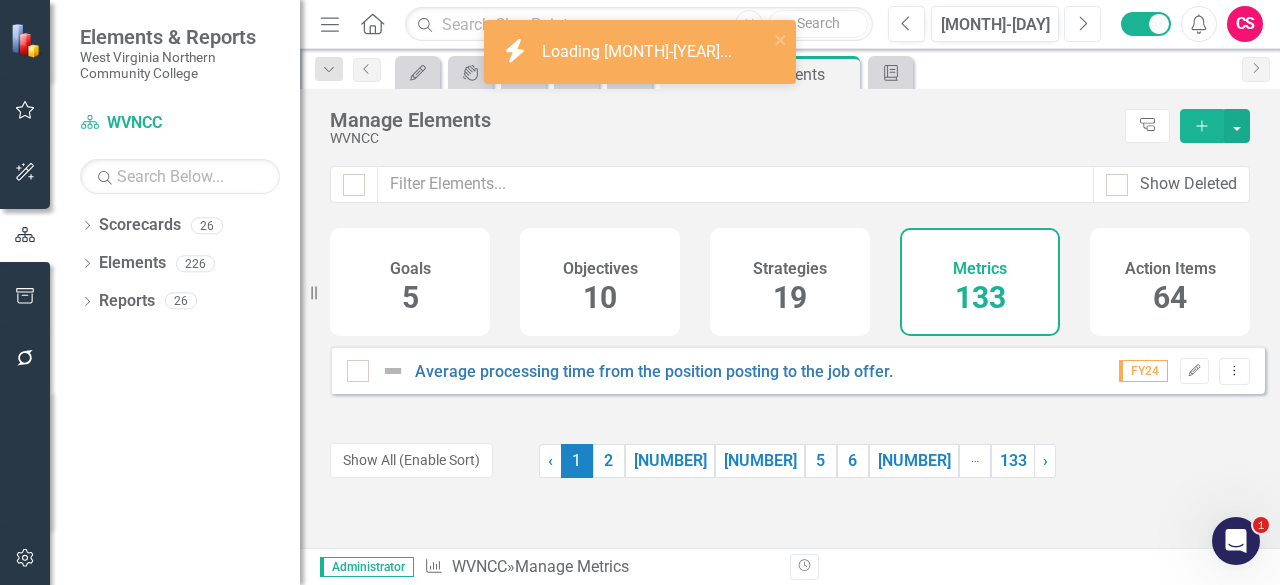click on "Next" at bounding box center [1082, 24] 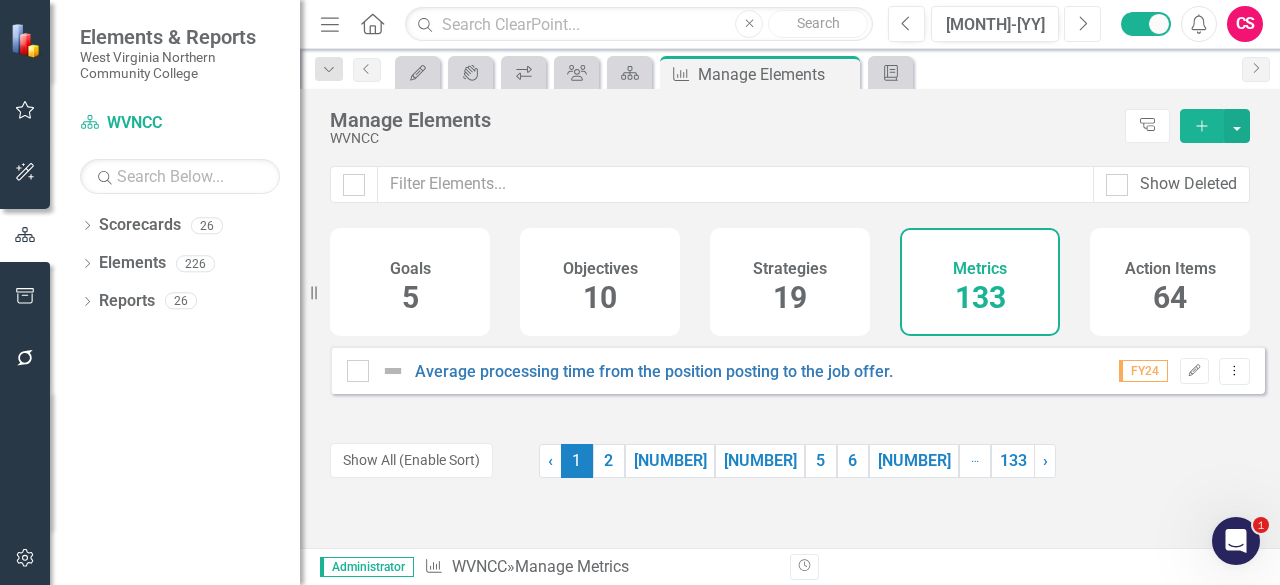 click on "Next" at bounding box center (1082, 24) 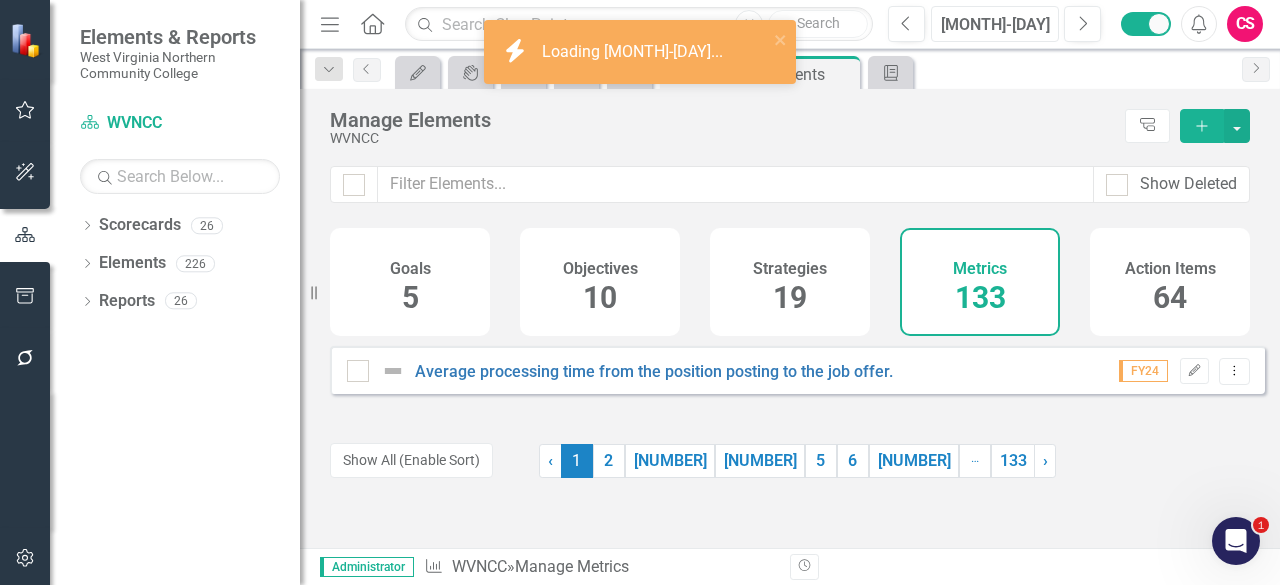 click on "[MONTH]-[DAY]" at bounding box center [995, 25] 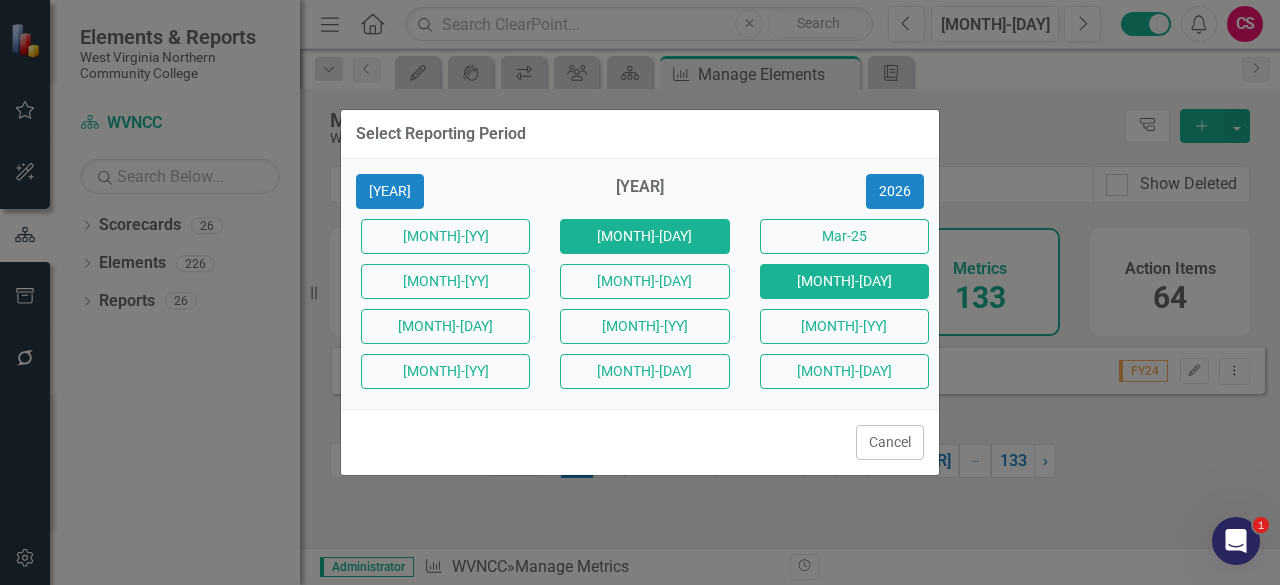 click on "[MONTH]-[DAY]" at bounding box center [445, 236] 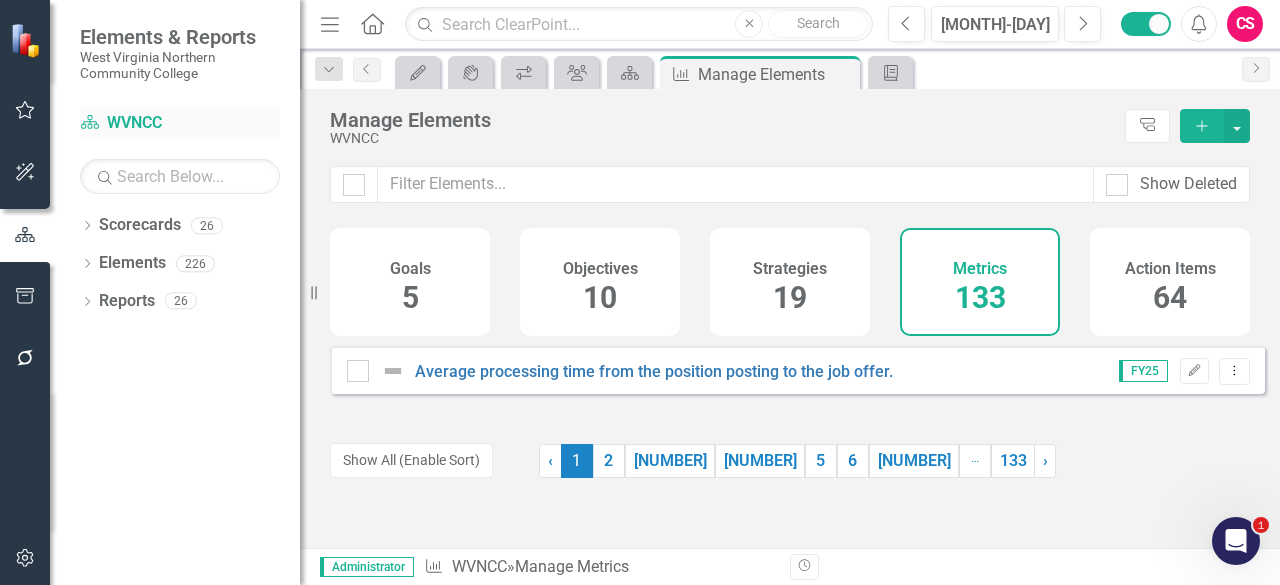 click on "Scorecard WVNCC" at bounding box center [180, 123] 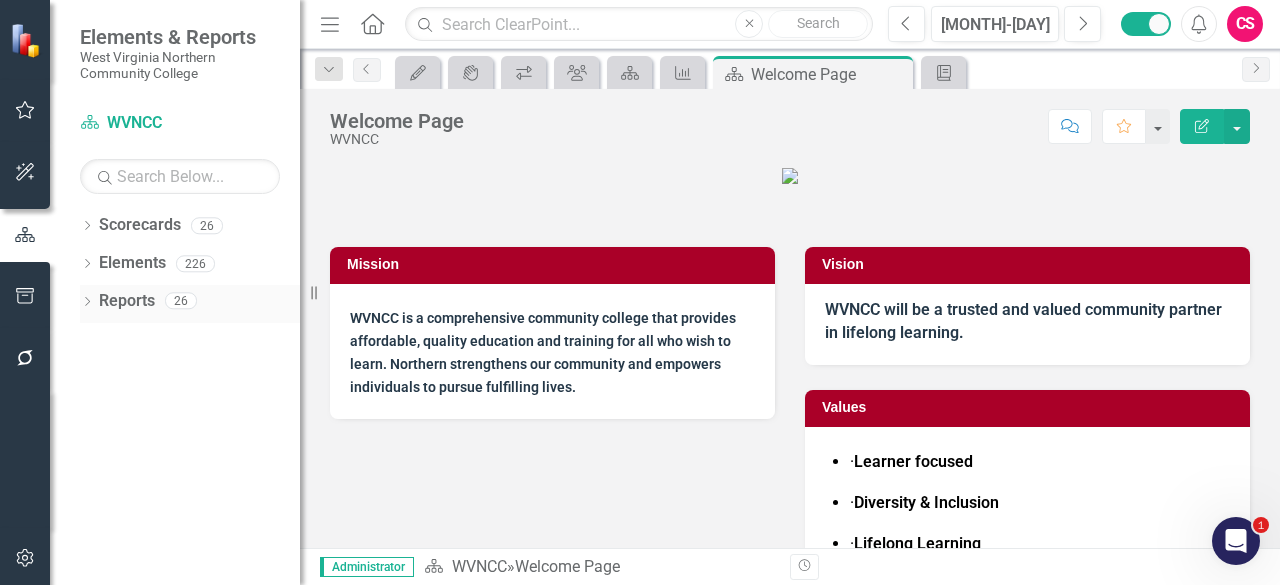 click on "Reports" at bounding box center [127, 301] 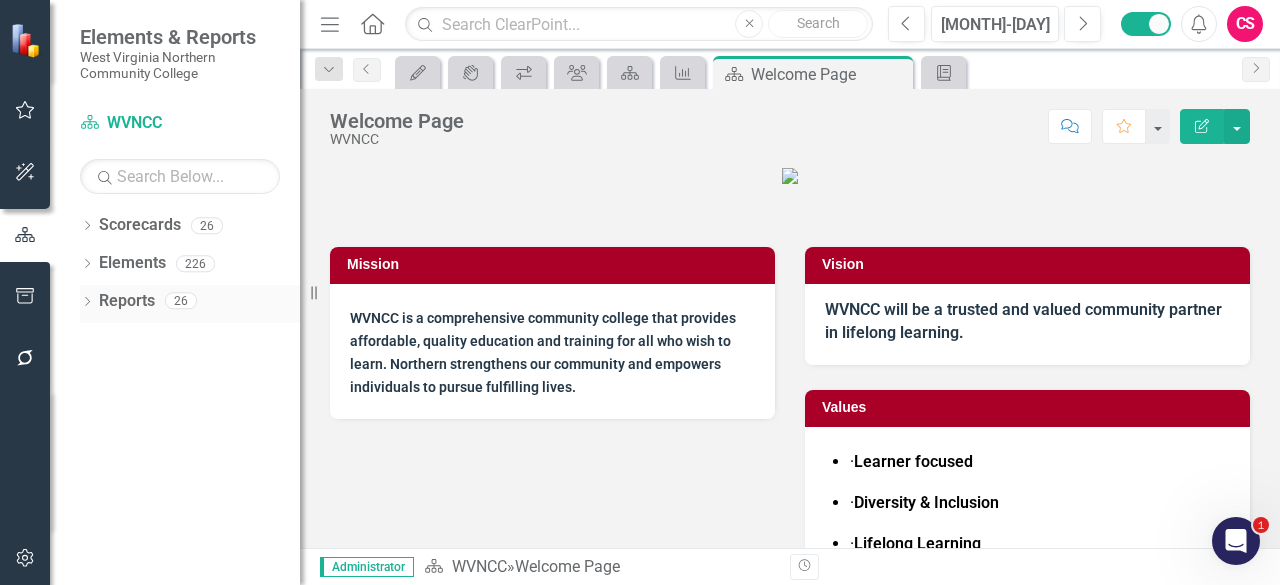click on "Reports" at bounding box center [127, 301] 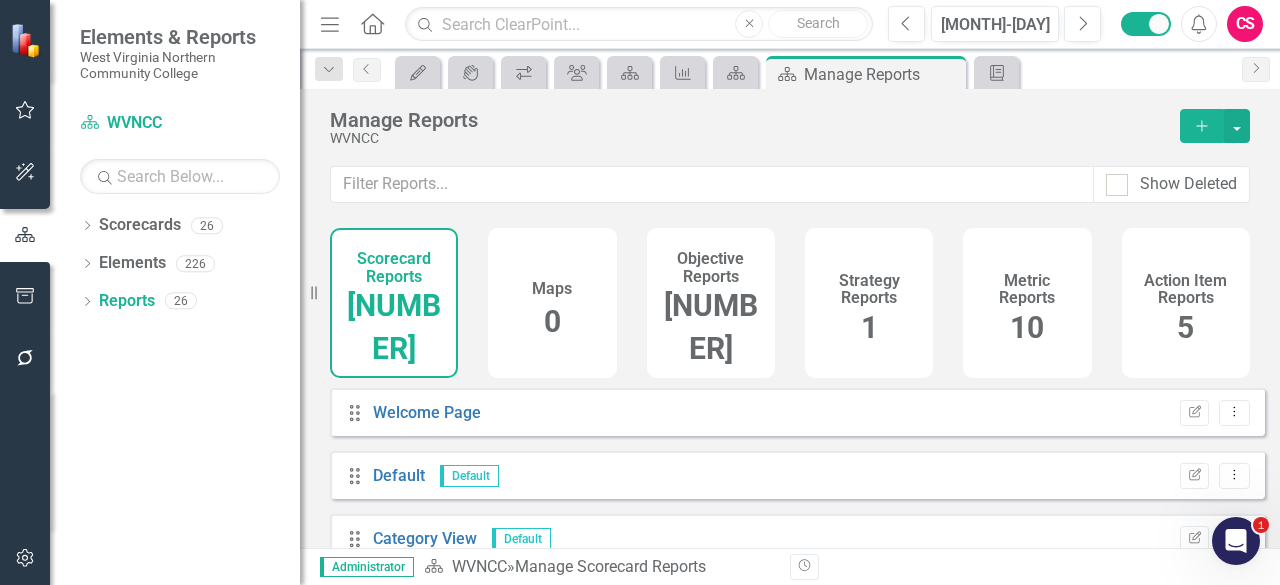 click on "Objective Reports 7" at bounding box center [711, 303] 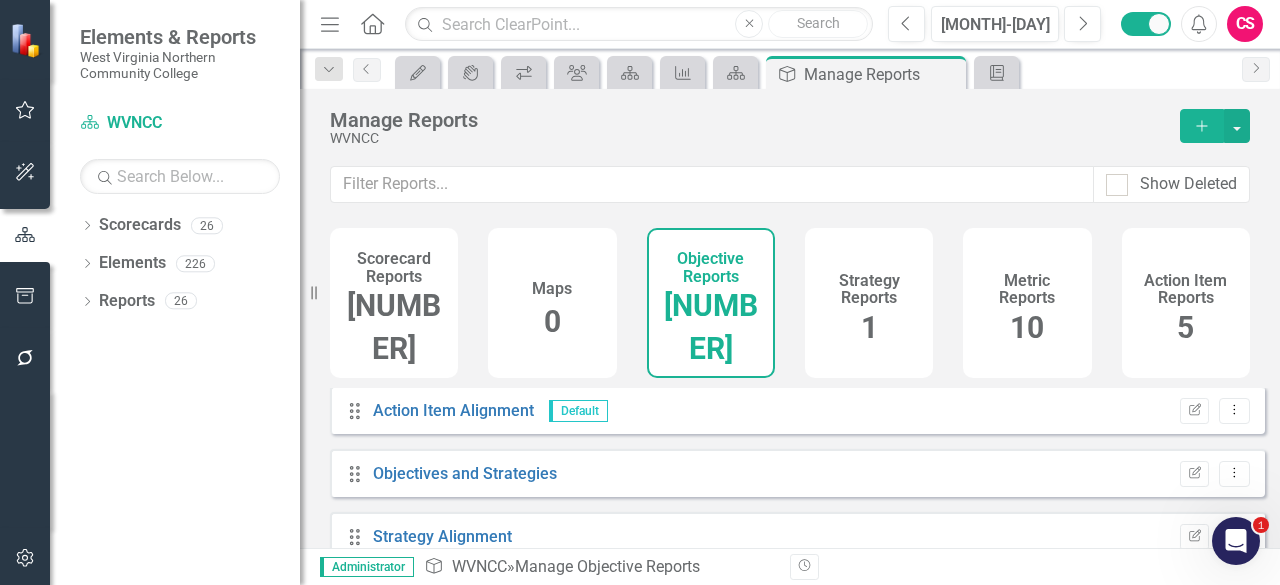 scroll, scrollTop: 253, scrollLeft: 0, axis: vertical 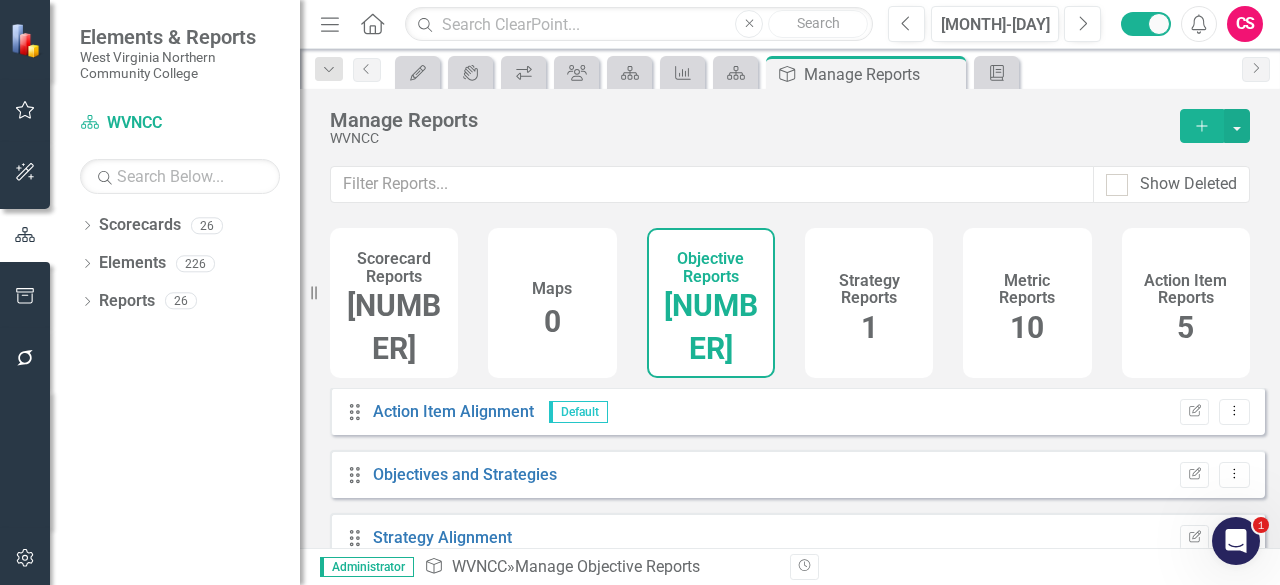 drag, startPoint x: 979, startPoint y: 295, endPoint x: 989, endPoint y: 293, distance: 10.198039 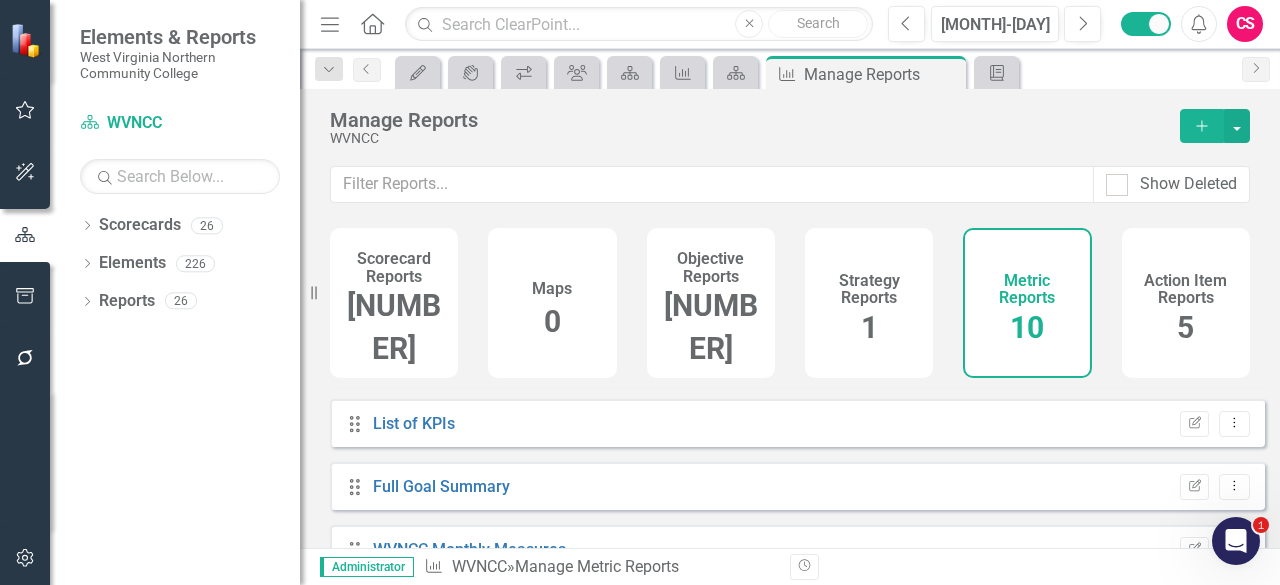 scroll, scrollTop: 443, scrollLeft: 0, axis: vertical 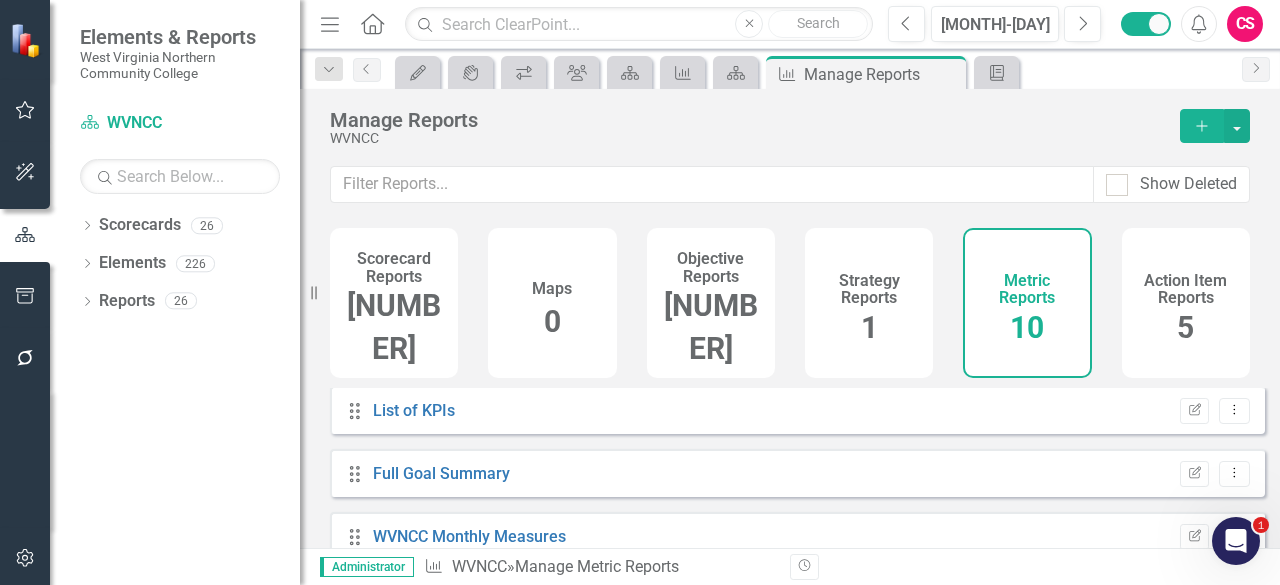 click on "Strategy Reports 1" at bounding box center [869, 303] 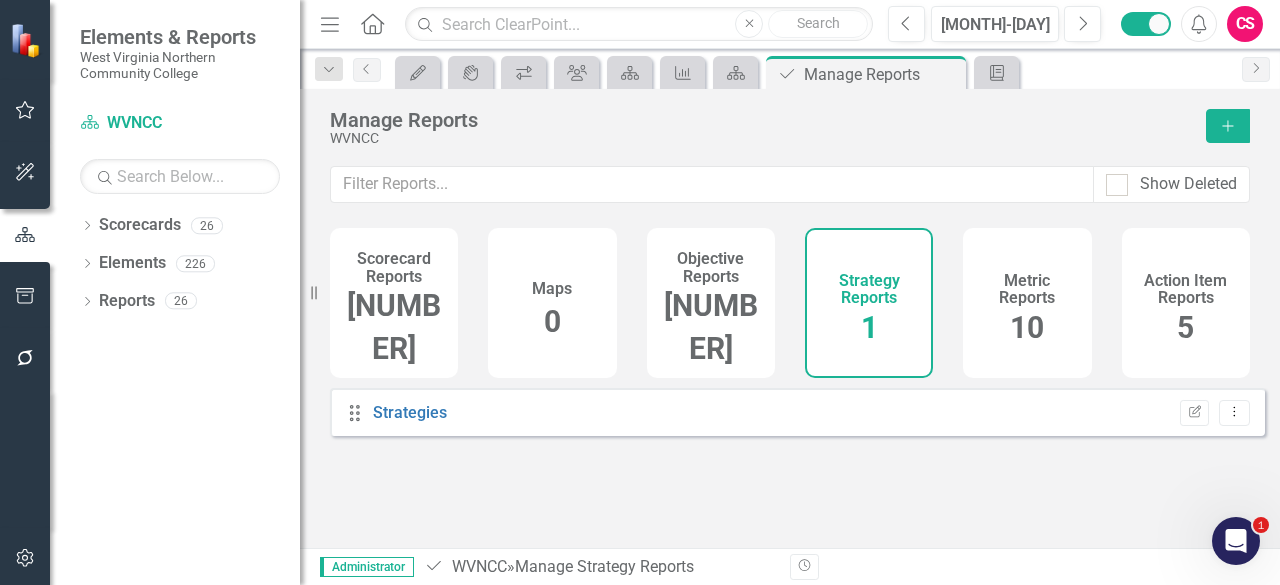 scroll, scrollTop: 0, scrollLeft: 0, axis: both 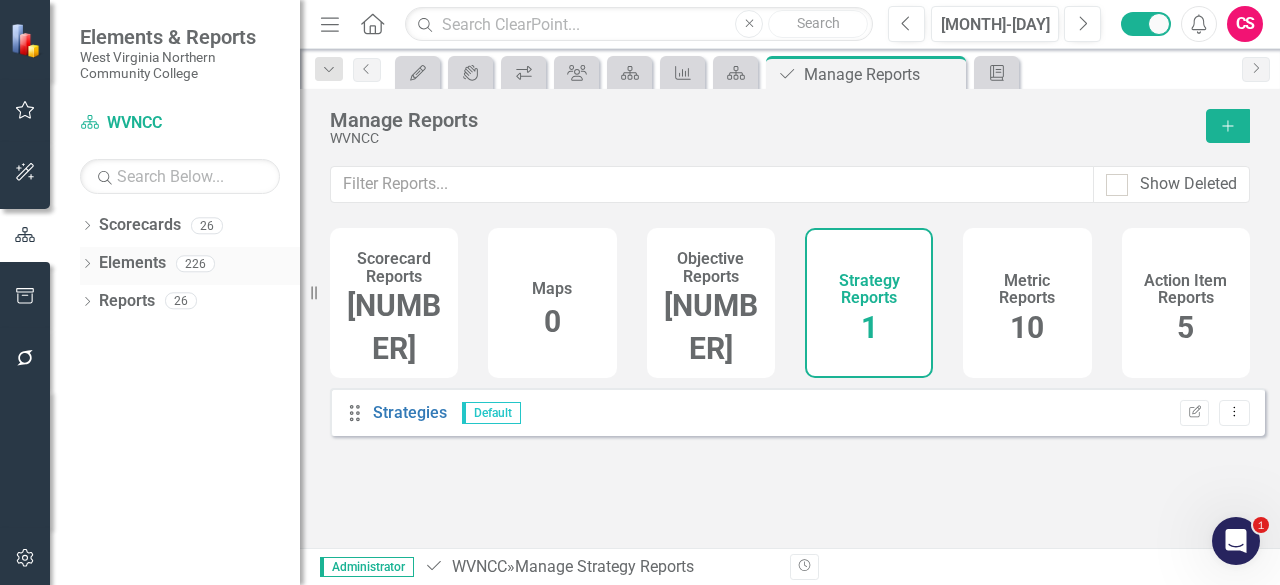 click on "Elements" at bounding box center [132, 263] 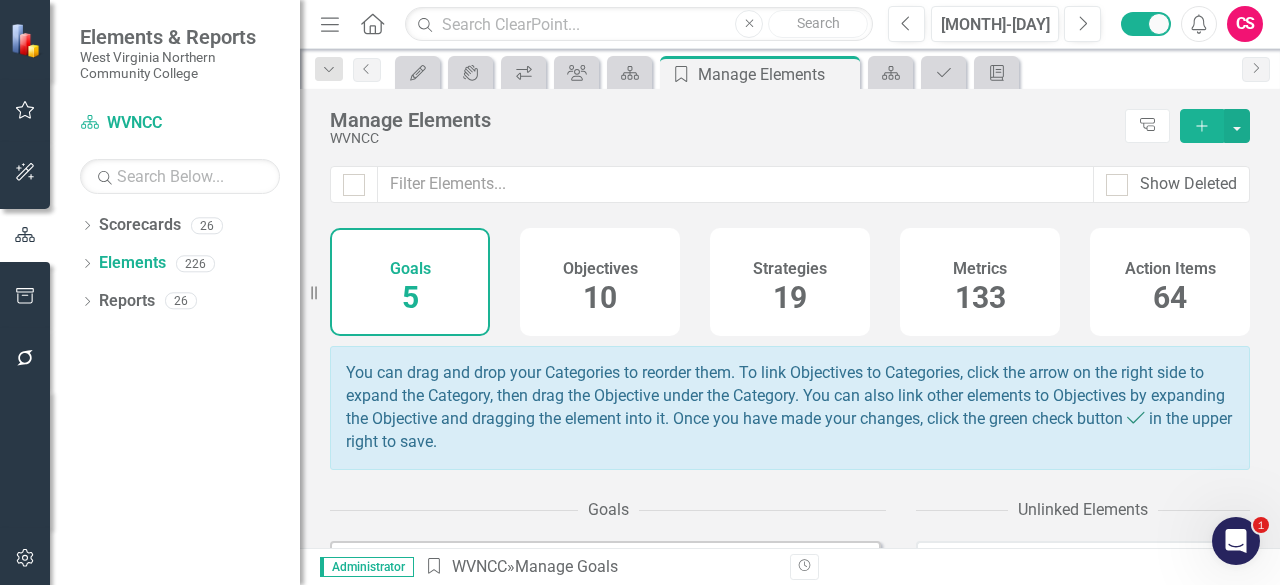 click on "Strategies [NUMBER]" at bounding box center [790, 282] 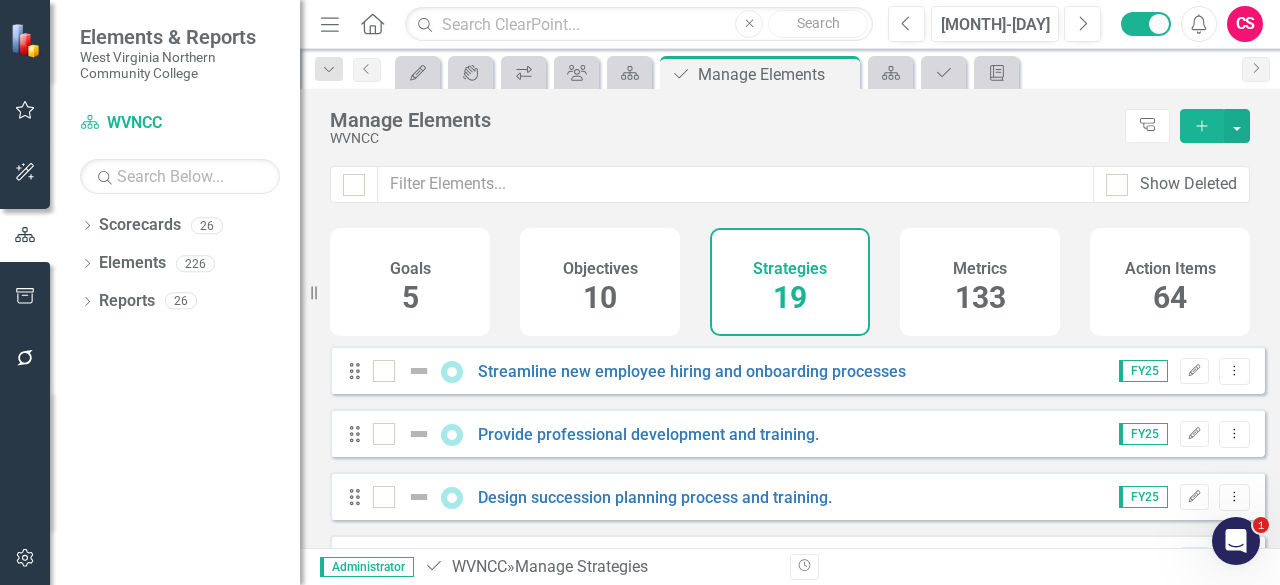 click on "Action Items 64" at bounding box center (1170, 282) 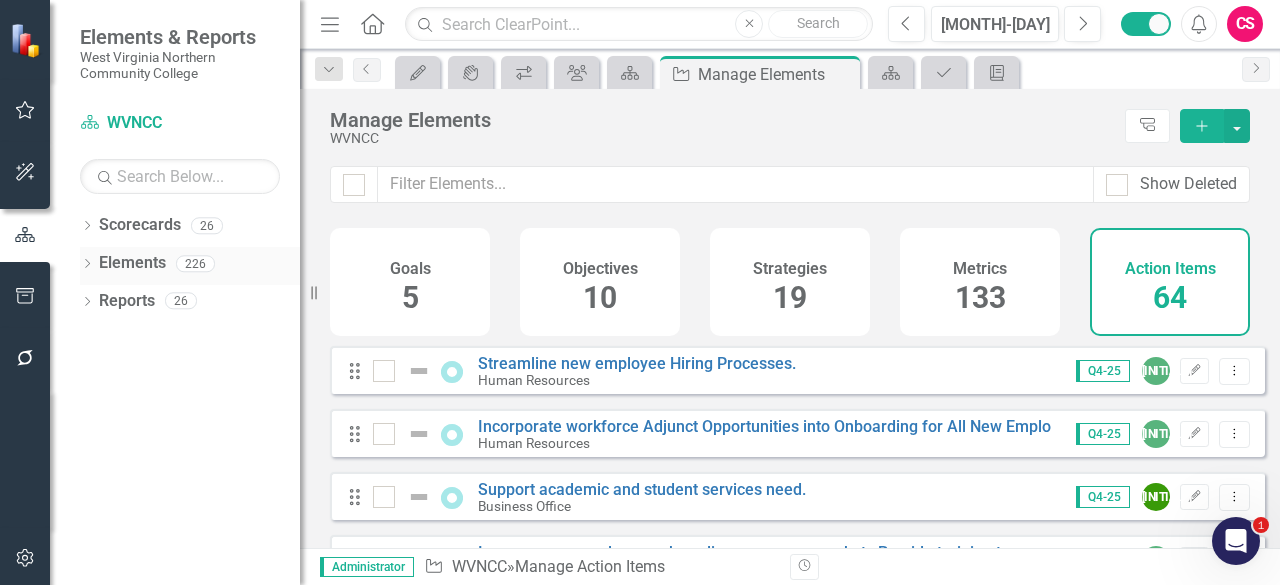 click on "Dropdown Elements [NUMBER]" at bounding box center [190, 266] 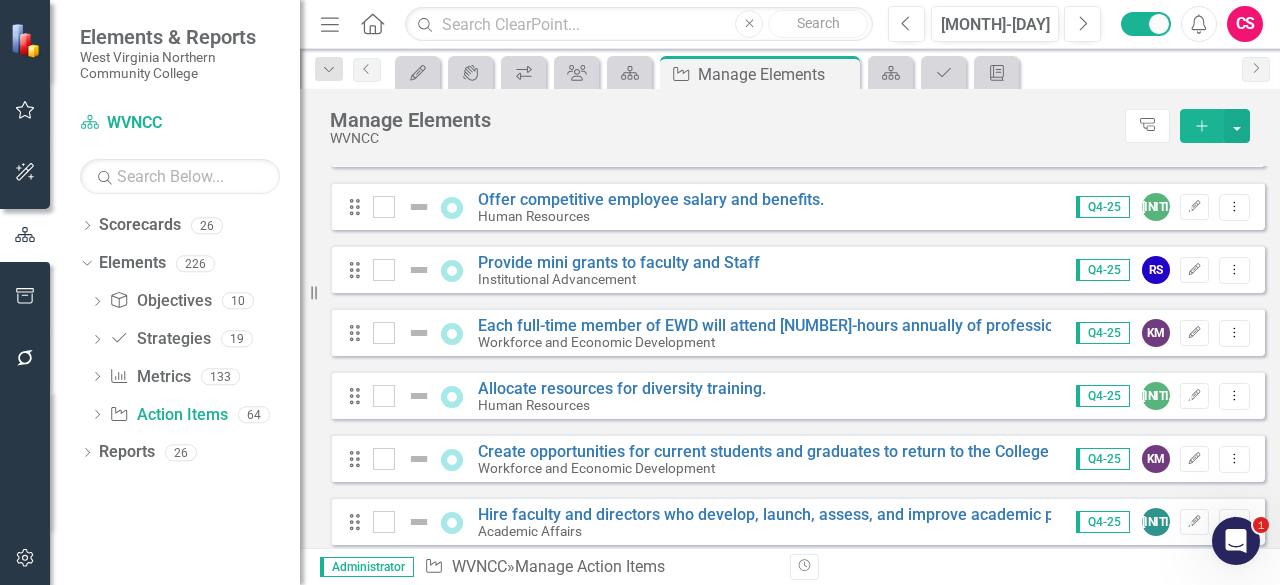 scroll, scrollTop: 1100, scrollLeft: 0, axis: vertical 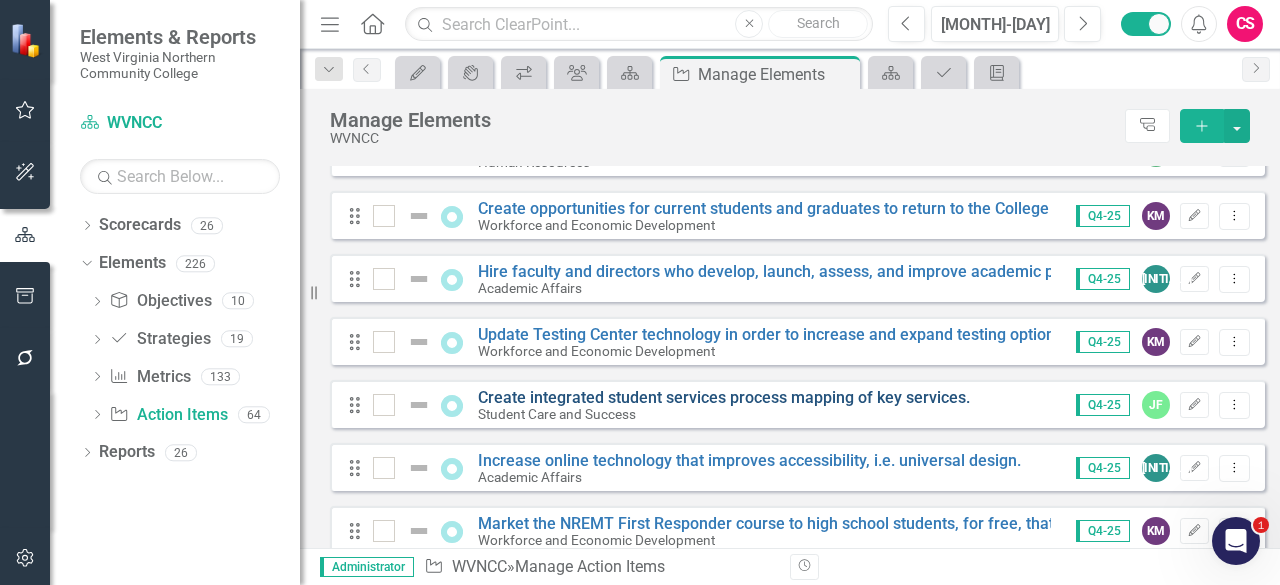 click on "Create integrated student services process mapping of key services." at bounding box center [724, 397] 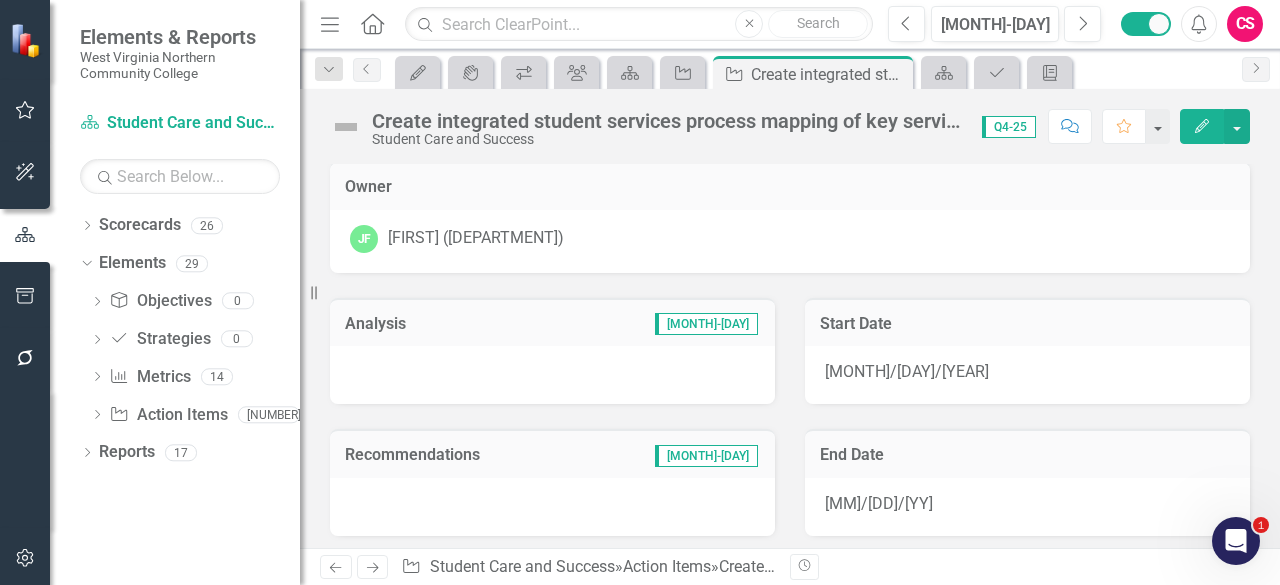scroll, scrollTop: 0, scrollLeft: 0, axis: both 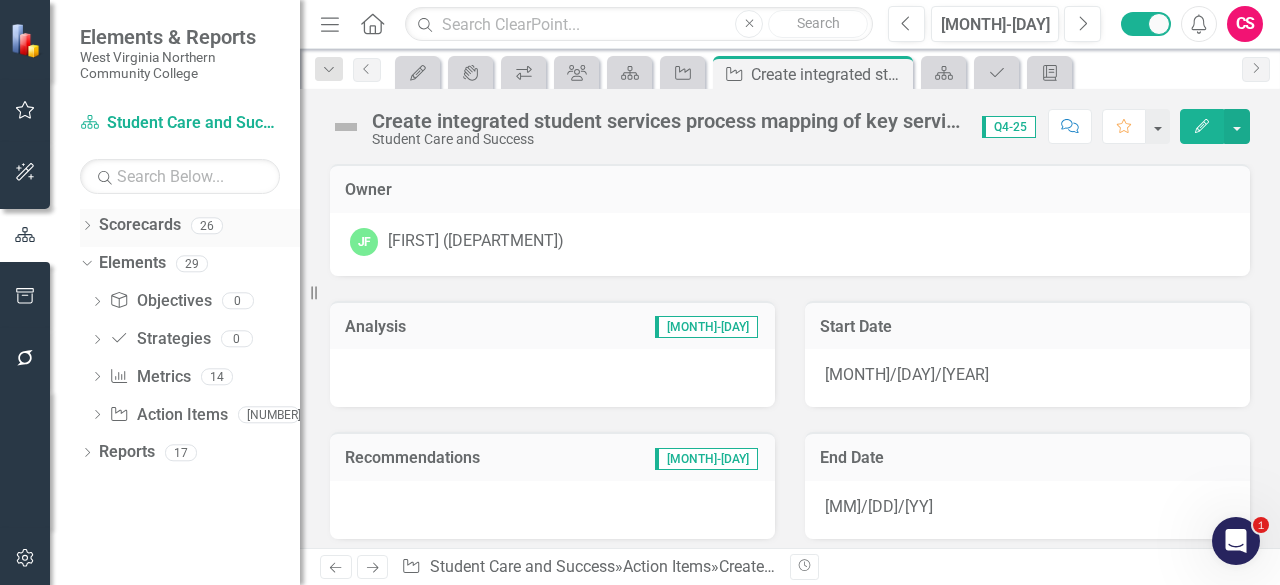 click on "Scorecards" at bounding box center (140, 225) 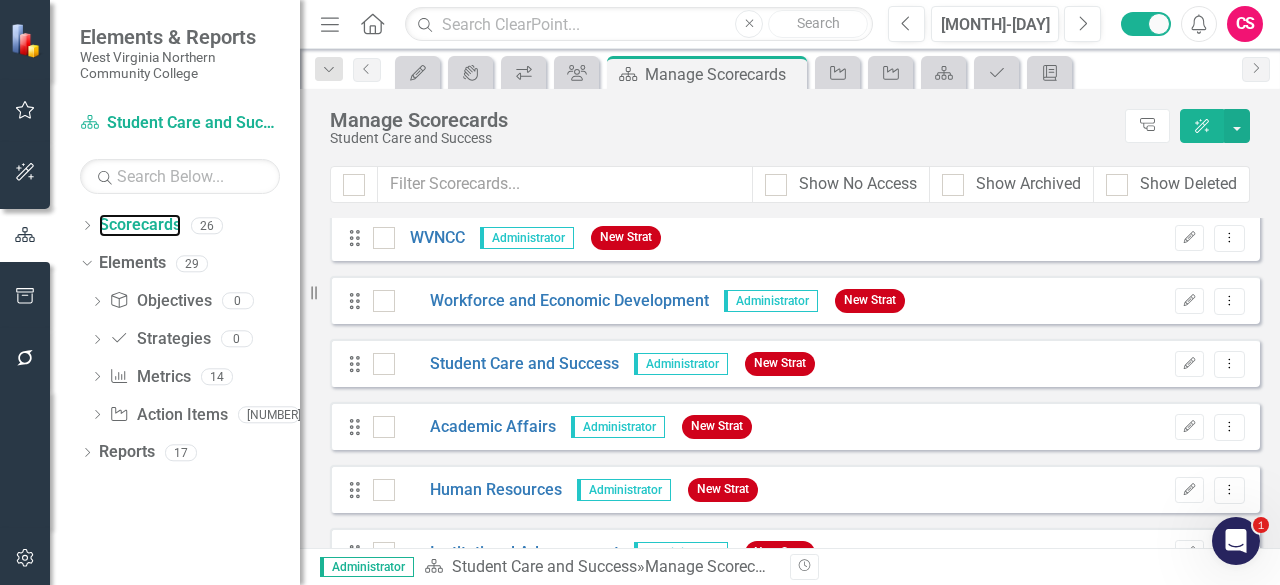 scroll, scrollTop: 0, scrollLeft: 0, axis: both 